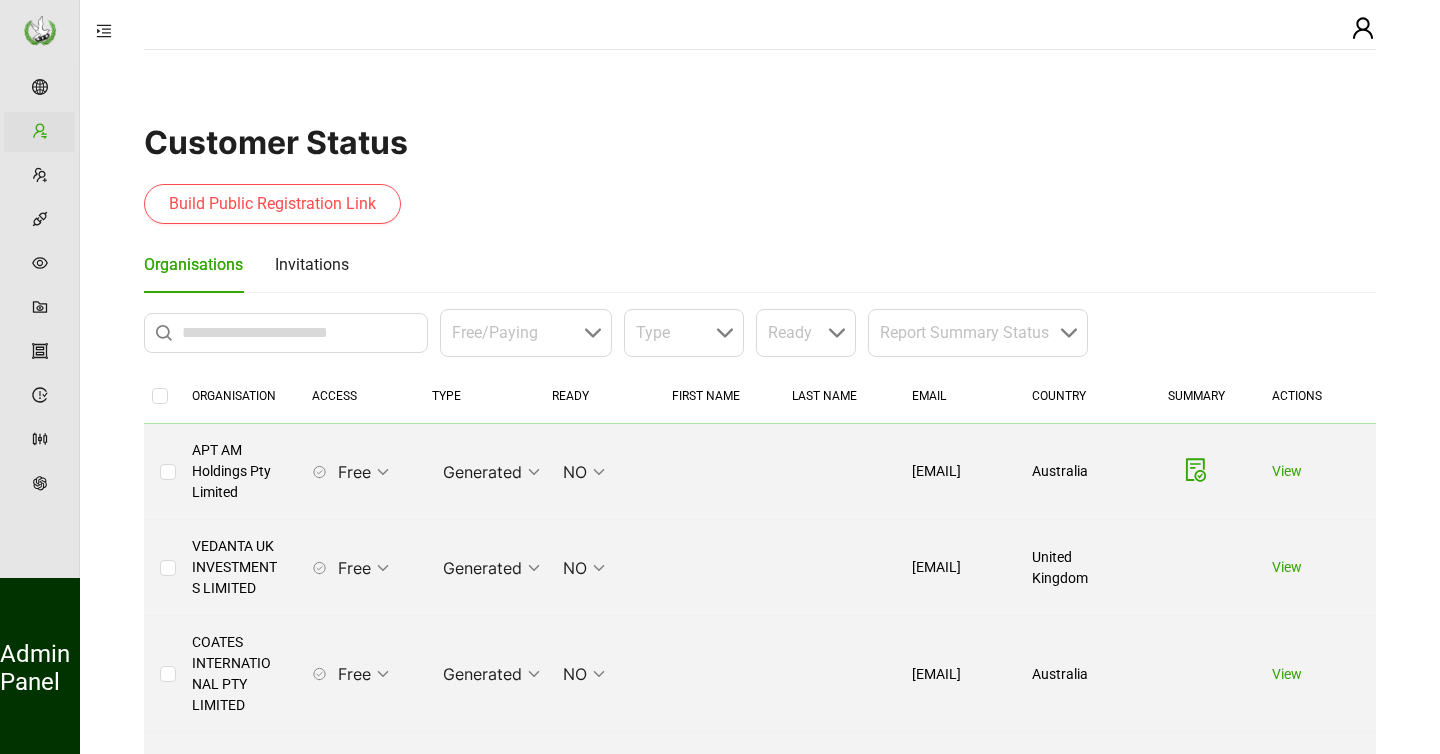 scroll, scrollTop: 0, scrollLeft: 0, axis: both 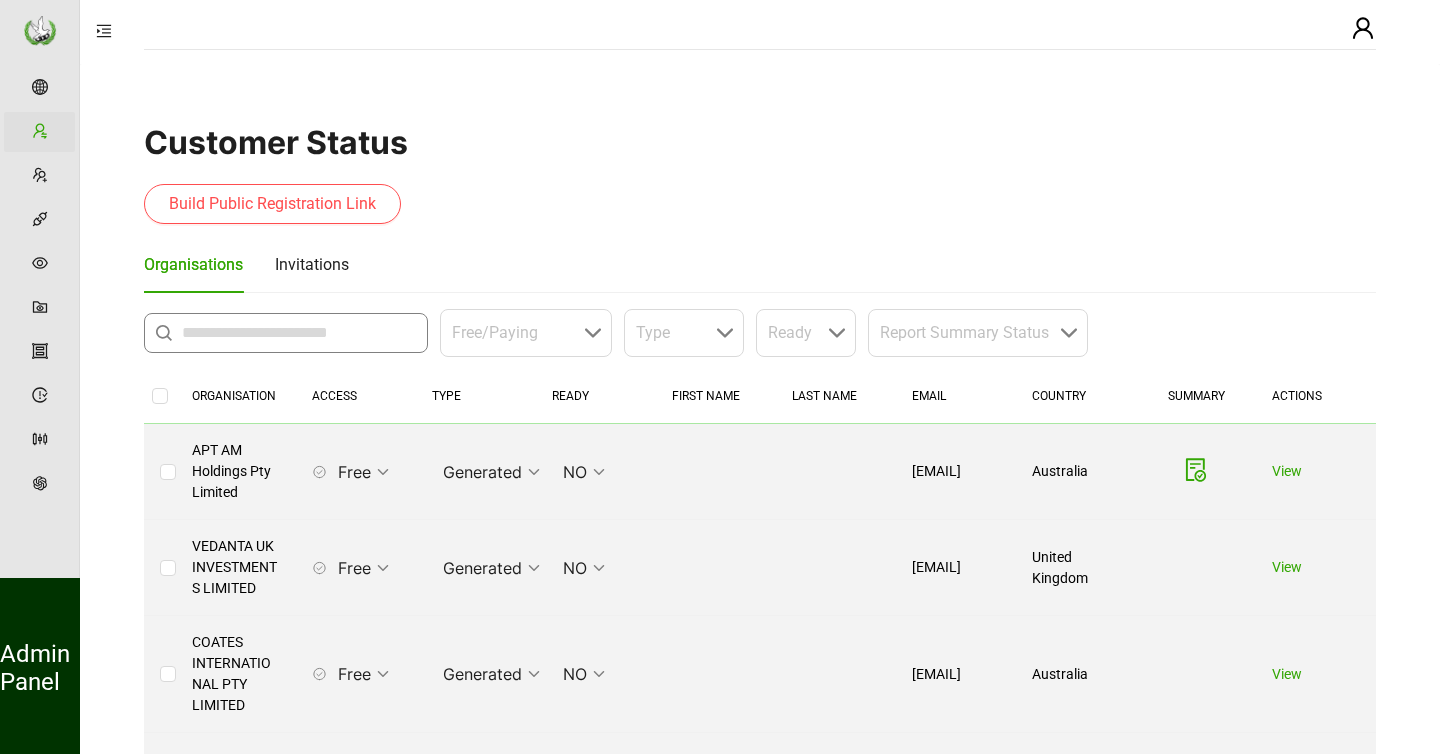 click at bounding box center (299, 333) 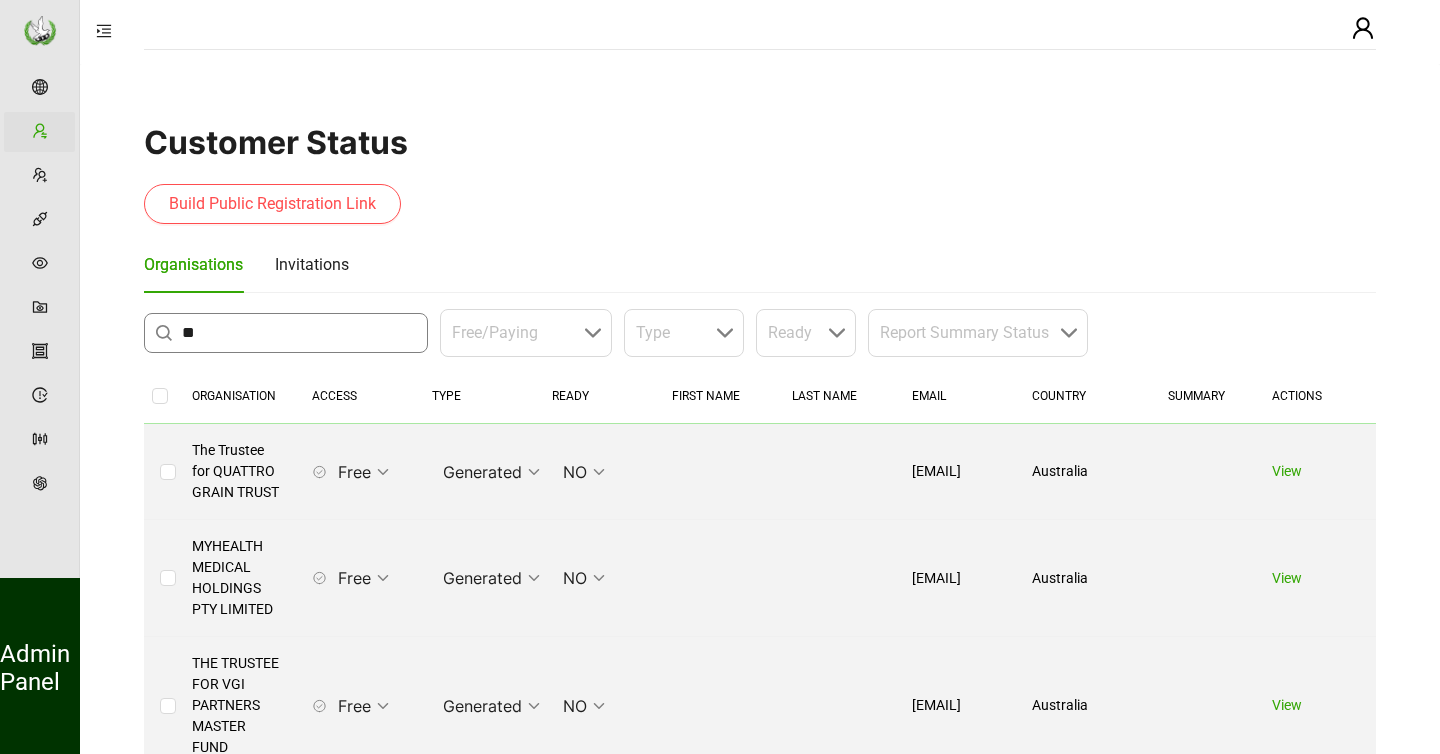click on "**" at bounding box center (299, 333) 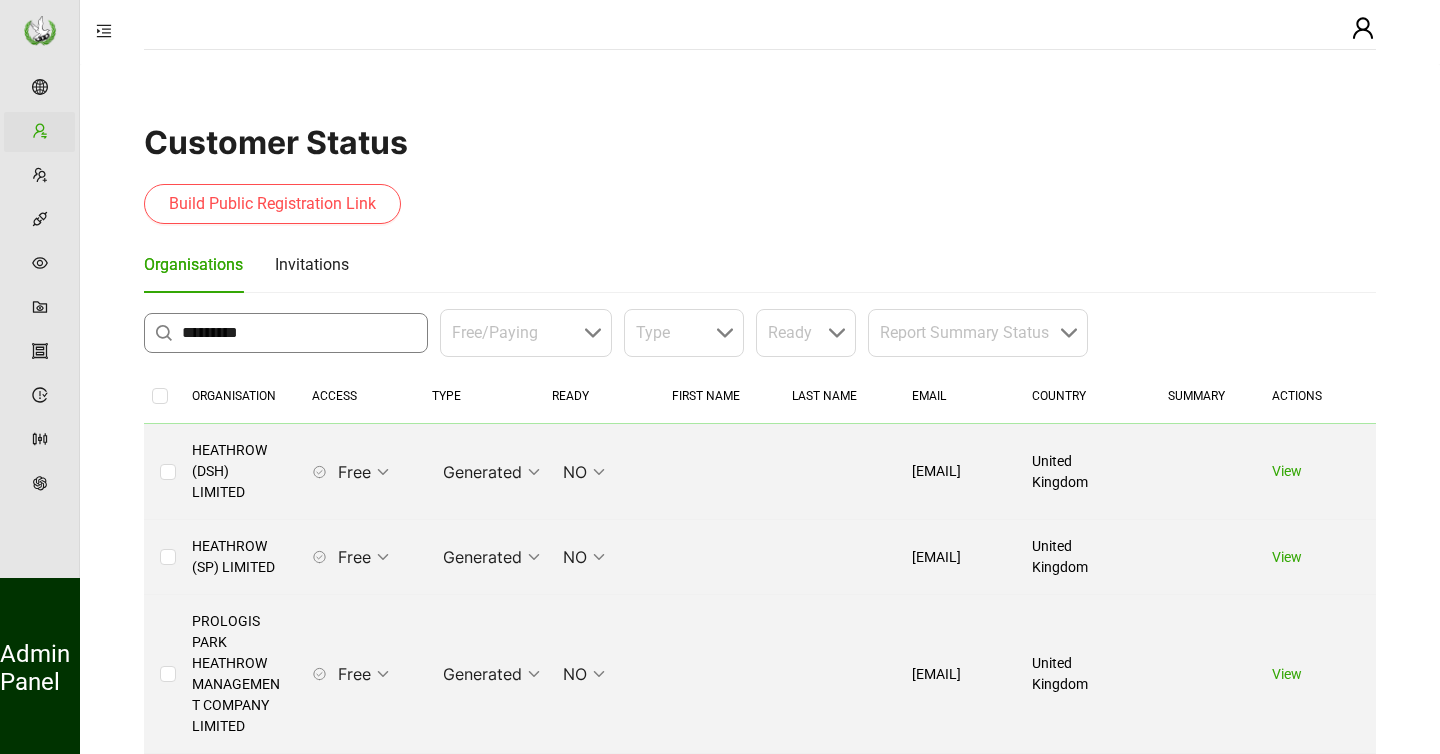 click on "********" at bounding box center [299, 333] 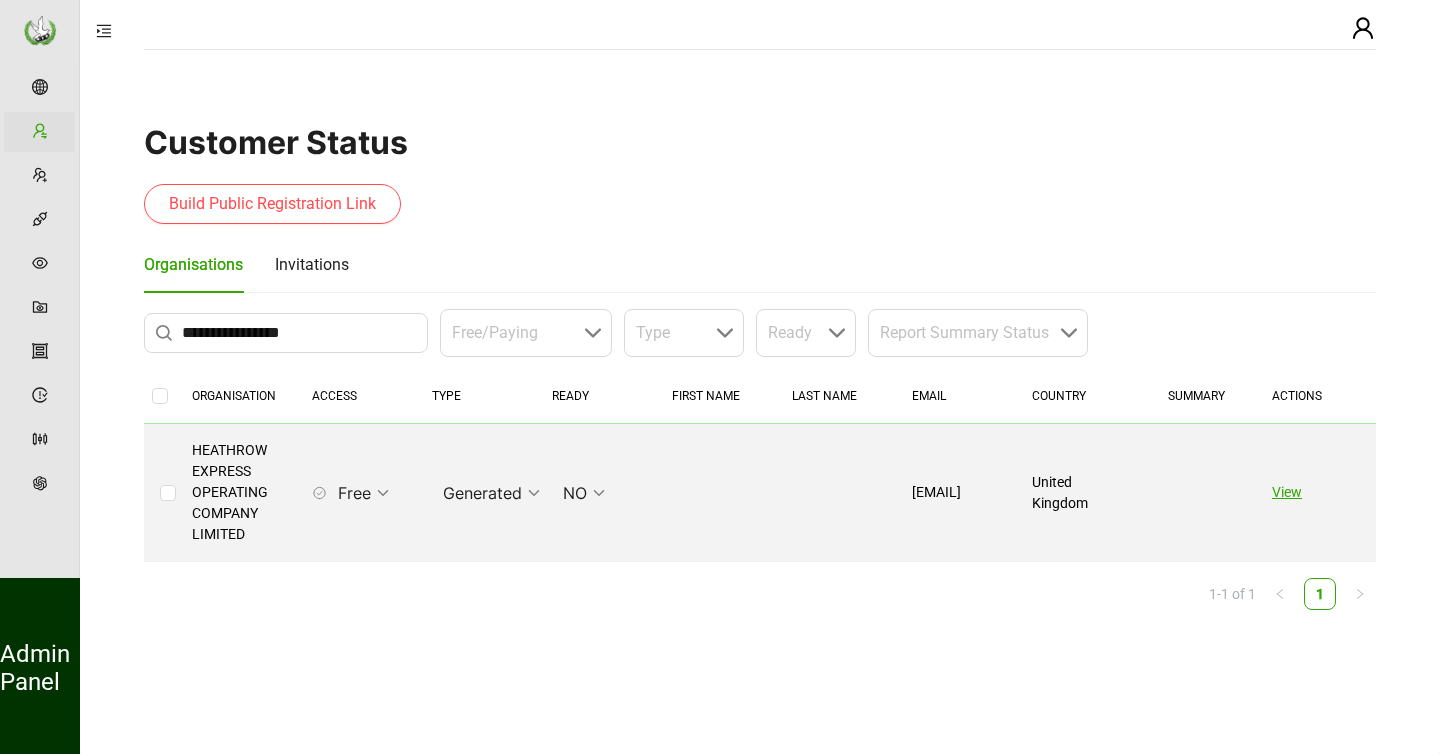 click on "View" at bounding box center (1287, 492) 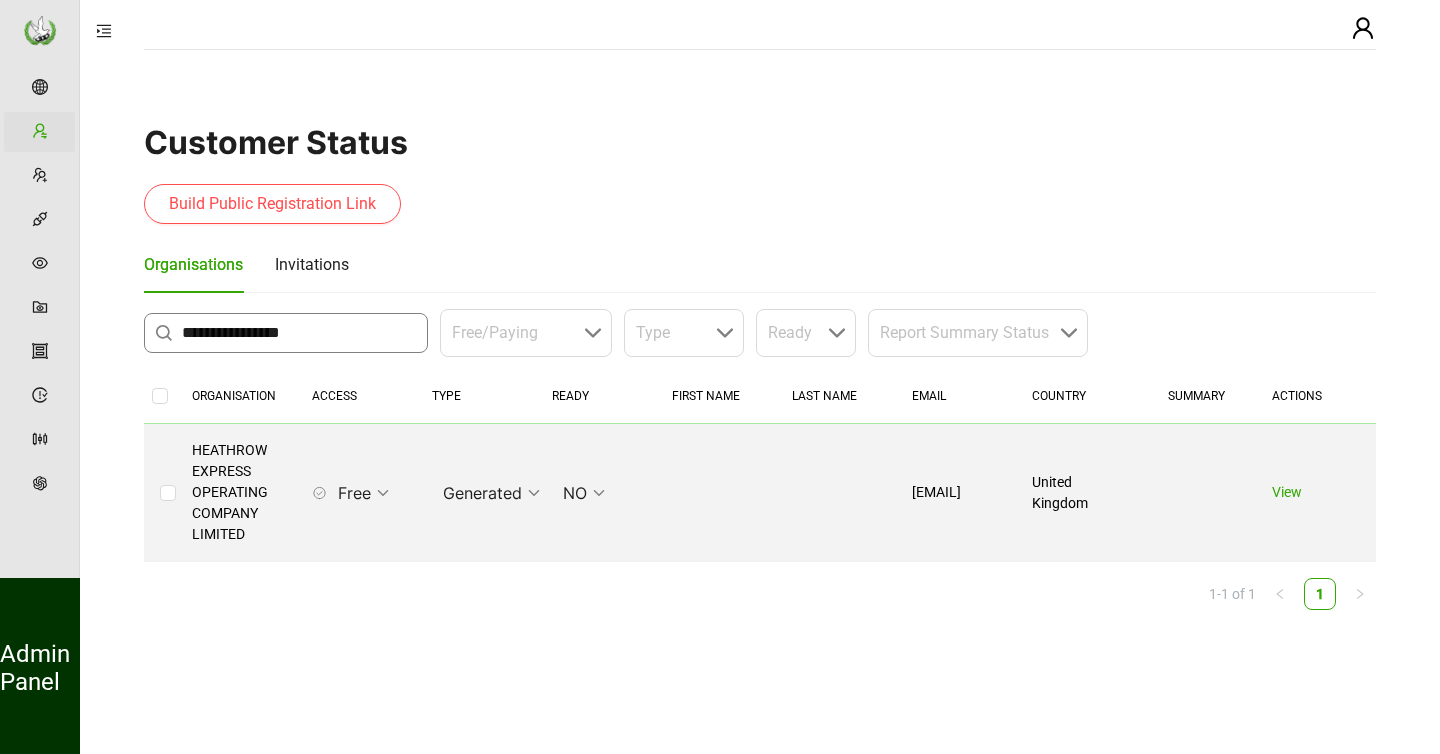 click on "**********" at bounding box center [299, 333] 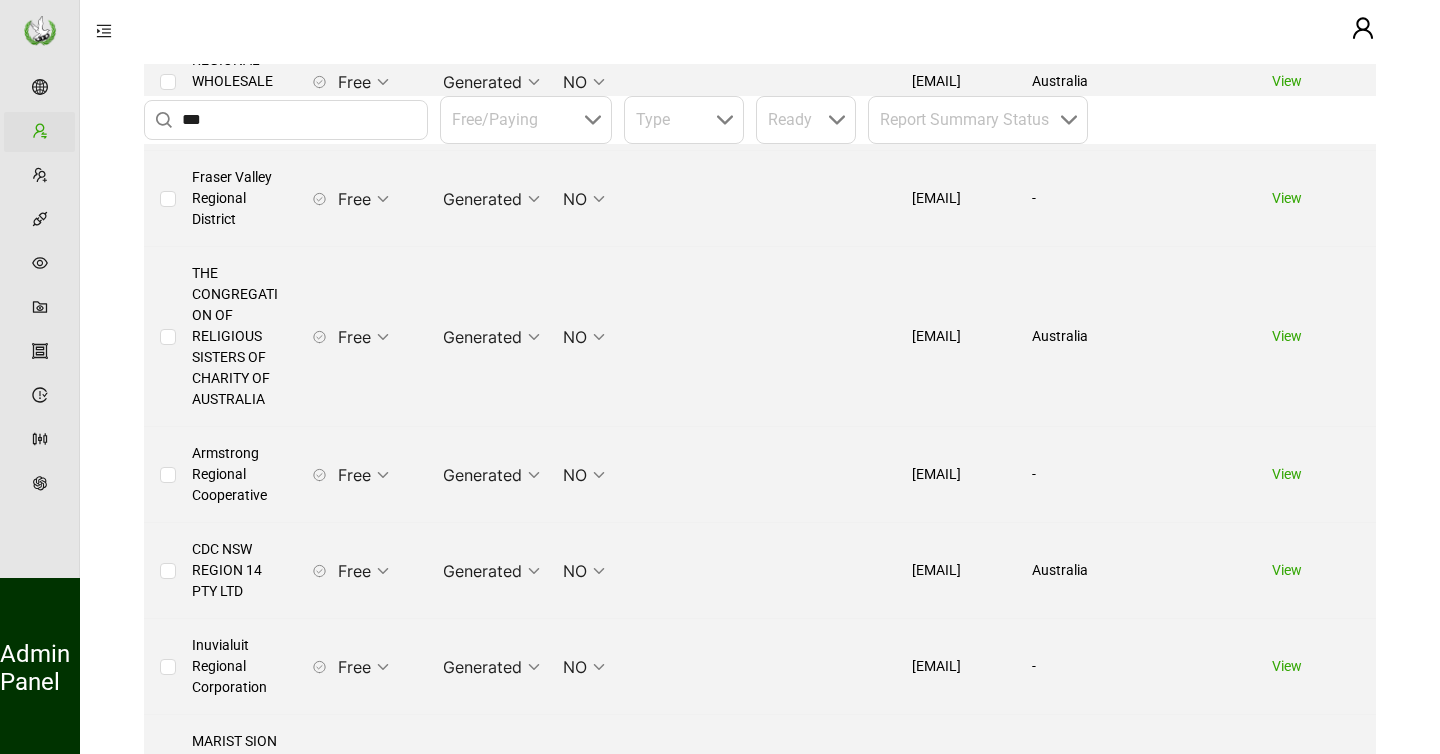 scroll, scrollTop: 1329, scrollLeft: 0, axis: vertical 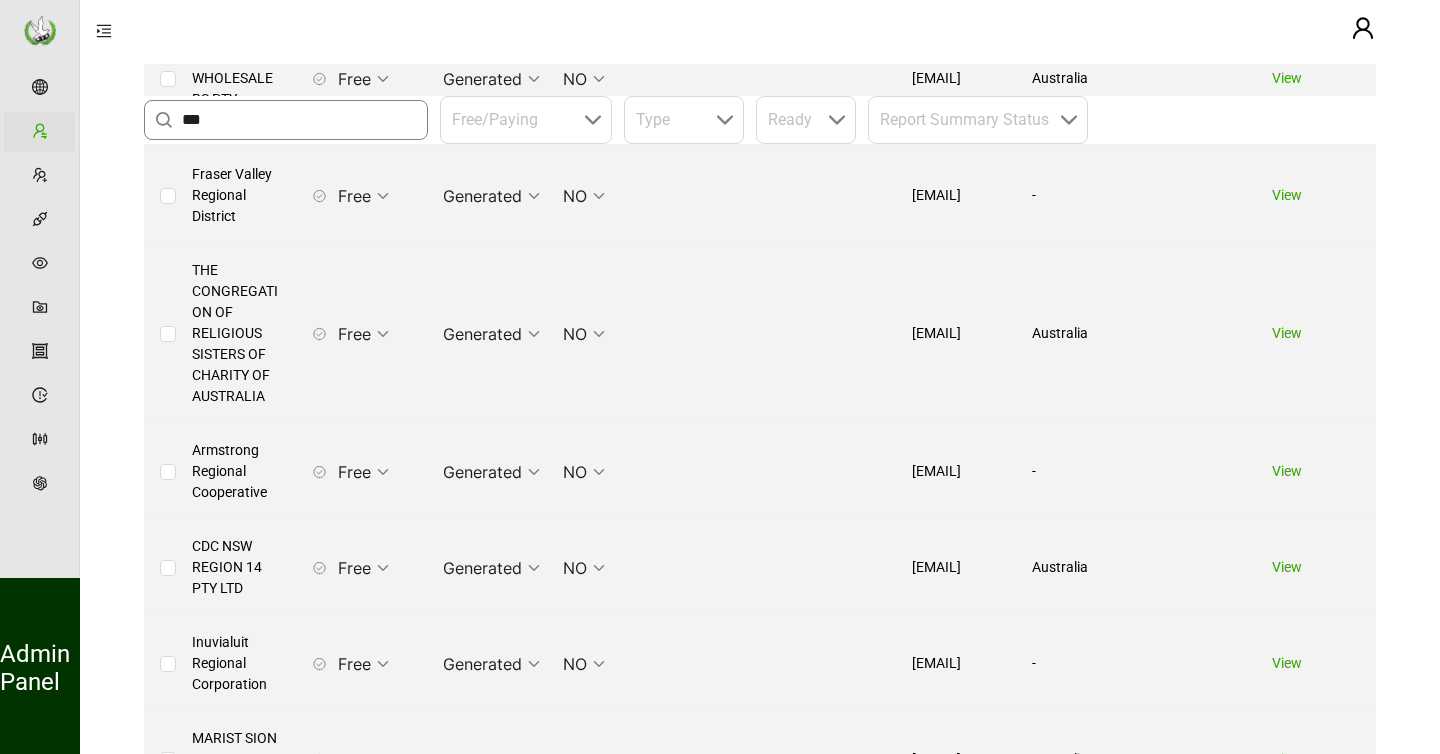 click on "***" at bounding box center (299, 120) 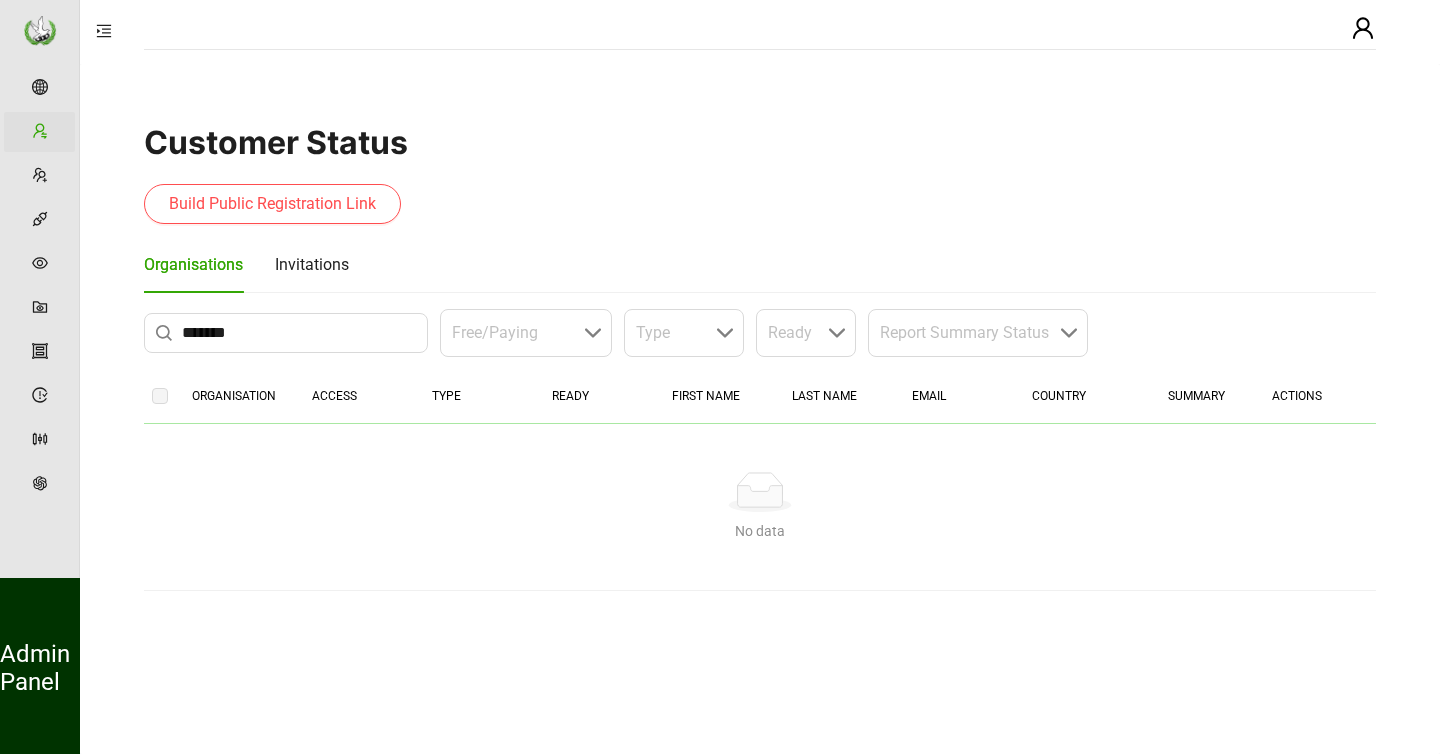 scroll, scrollTop: 0, scrollLeft: 0, axis: both 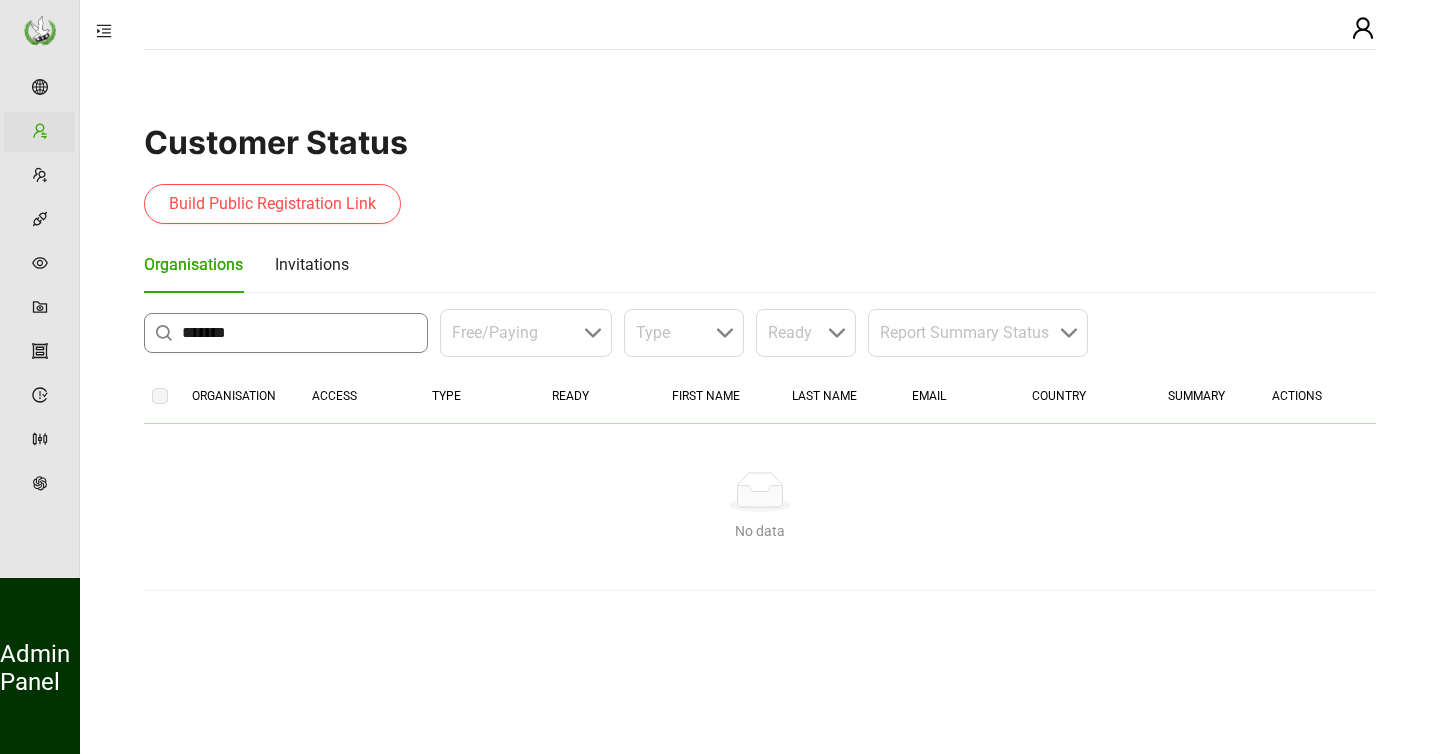 click on "*******" at bounding box center [299, 333] 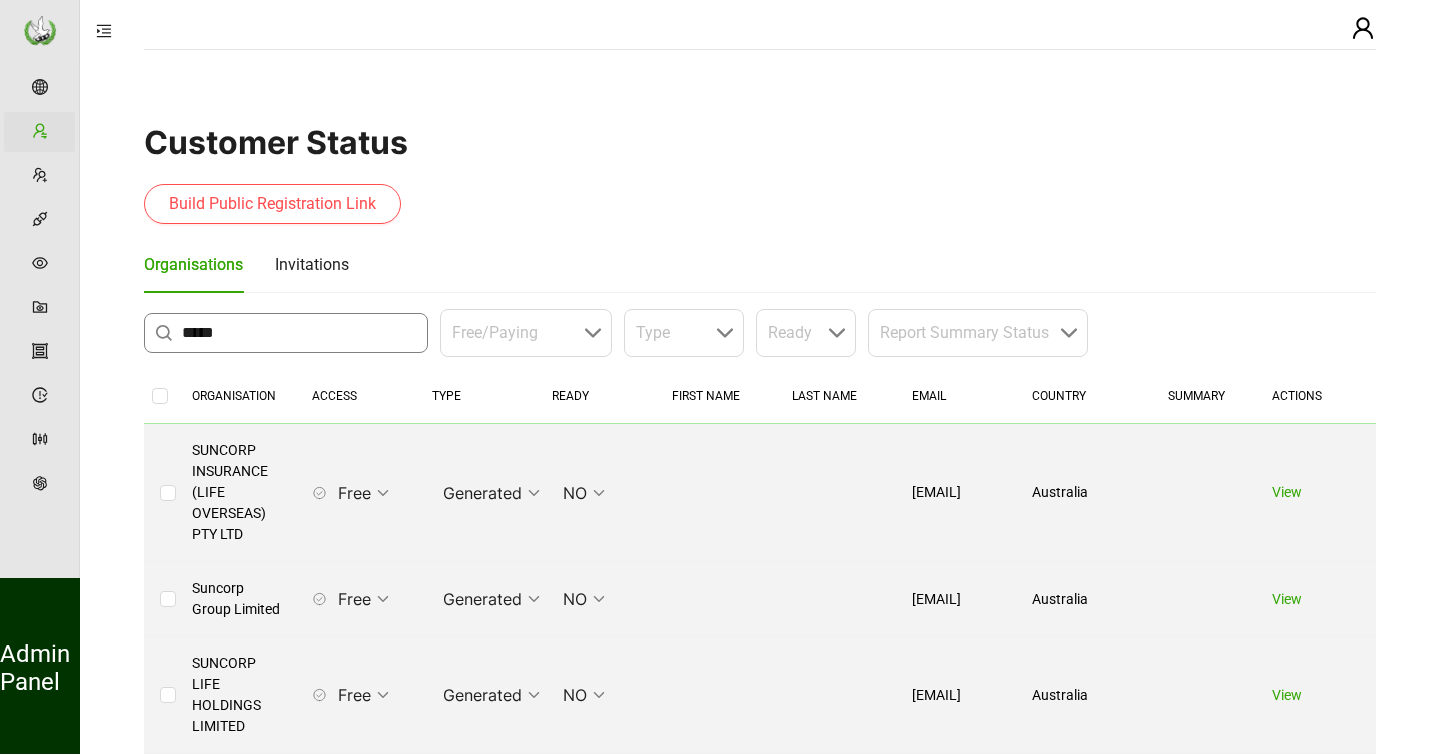 click on "*****" at bounding box center (299, 333) 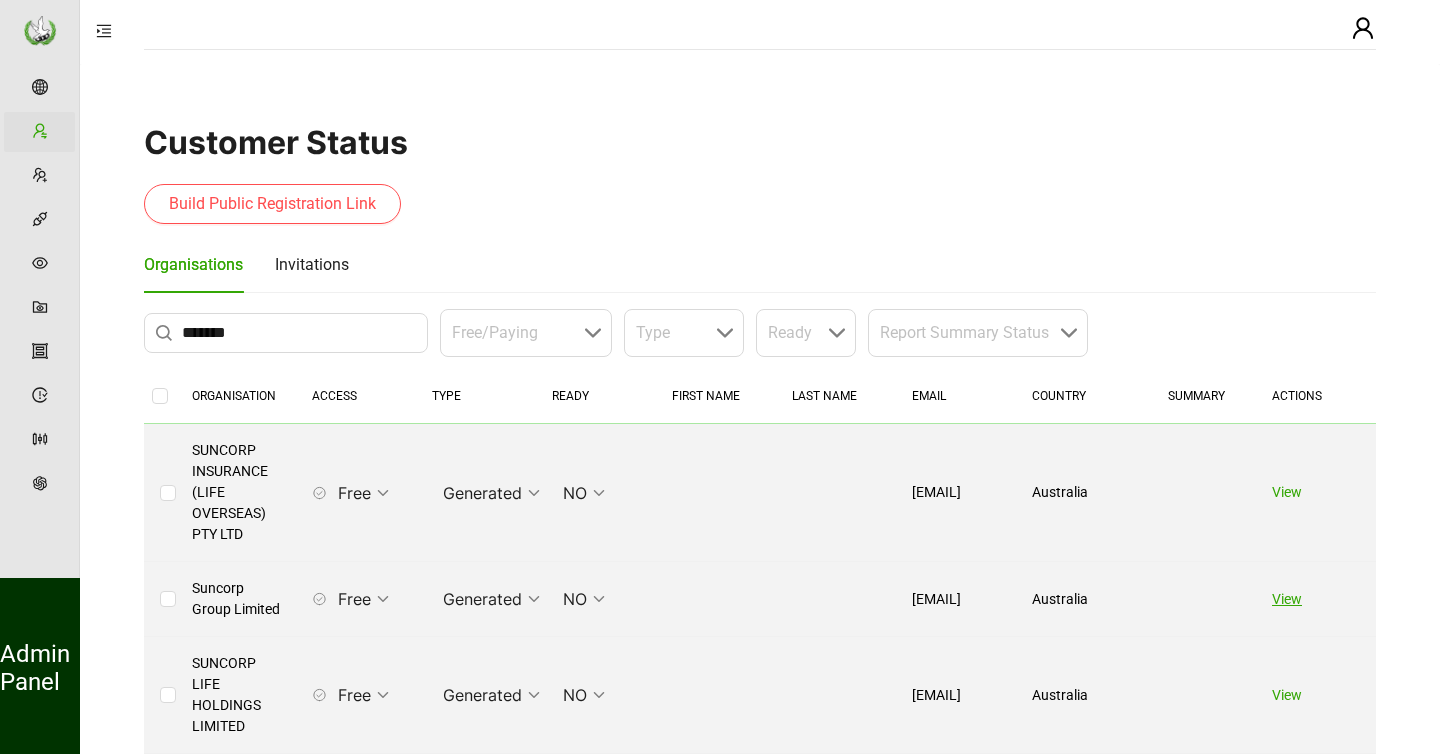 click on "View" at bounding box center [1287, 599] 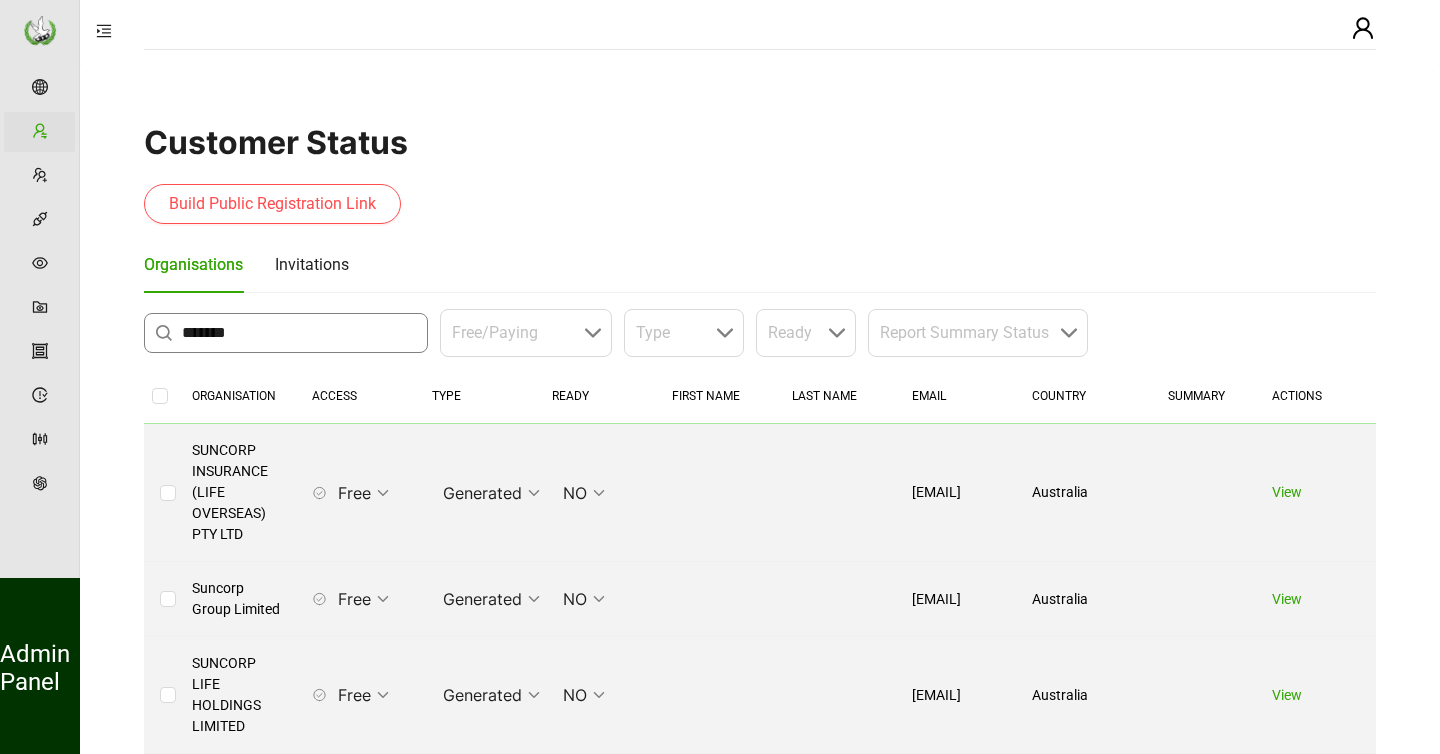 click on "*******" at bounding box center (299, 333) 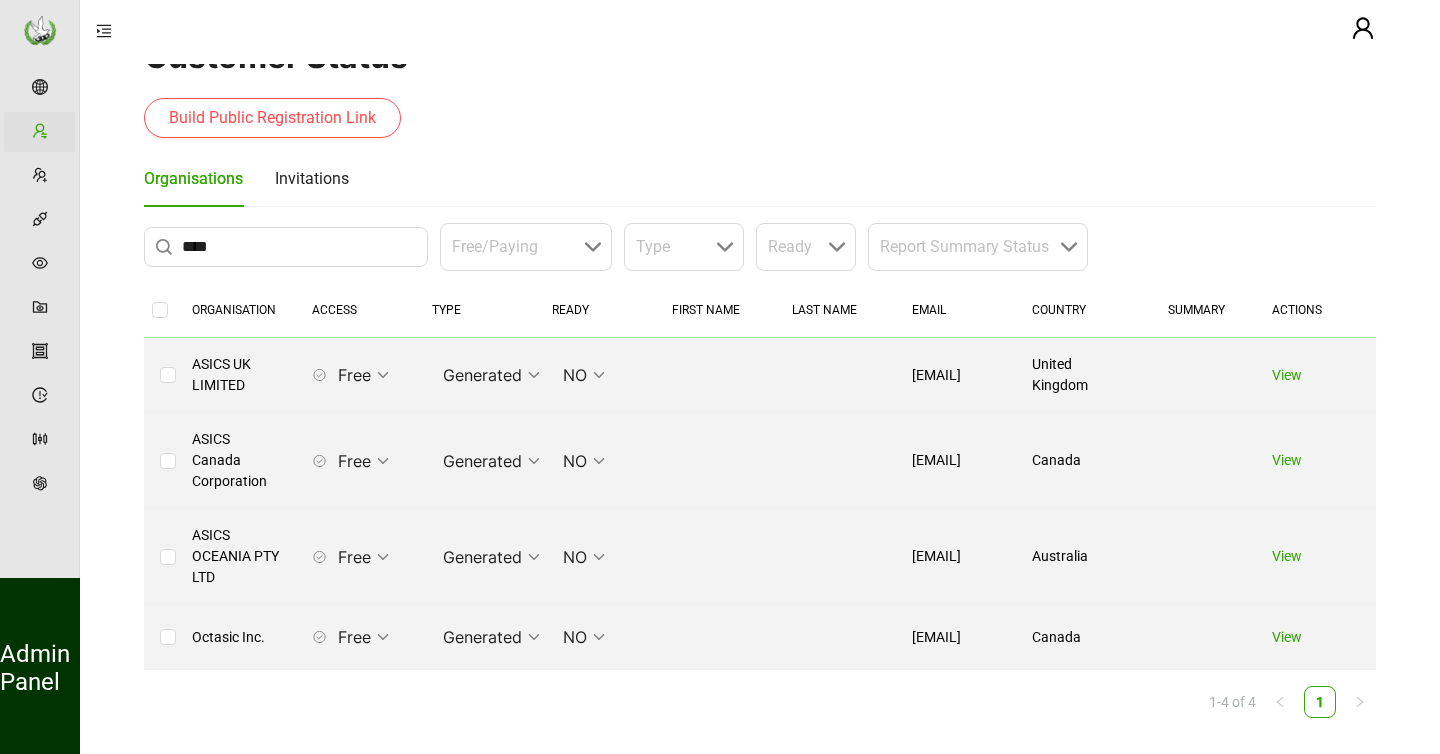 scroll, scrollTop: 96, scrollLeft: 0, axis: vertical 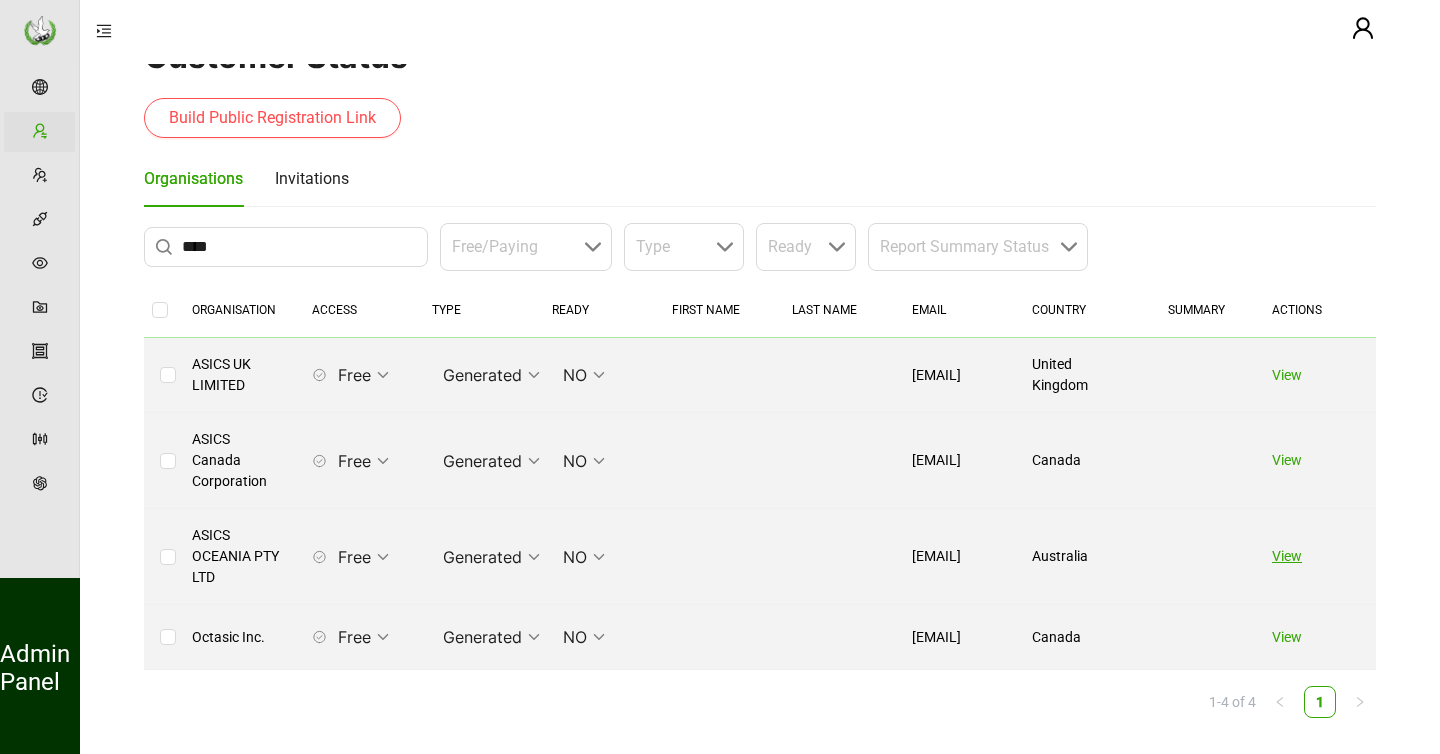 click on "View" at bounding box center [1287, 556] 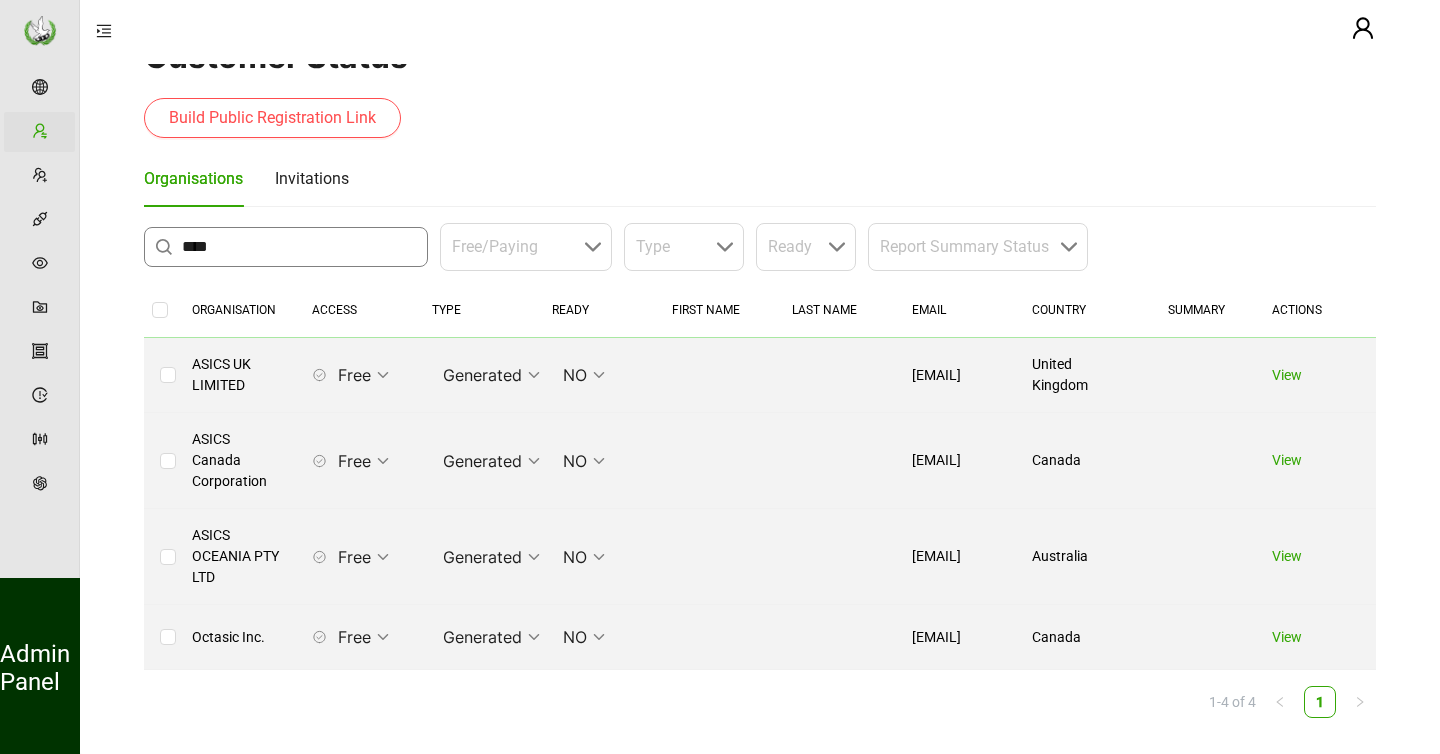 click on "****" at bounding box center [299, 247] 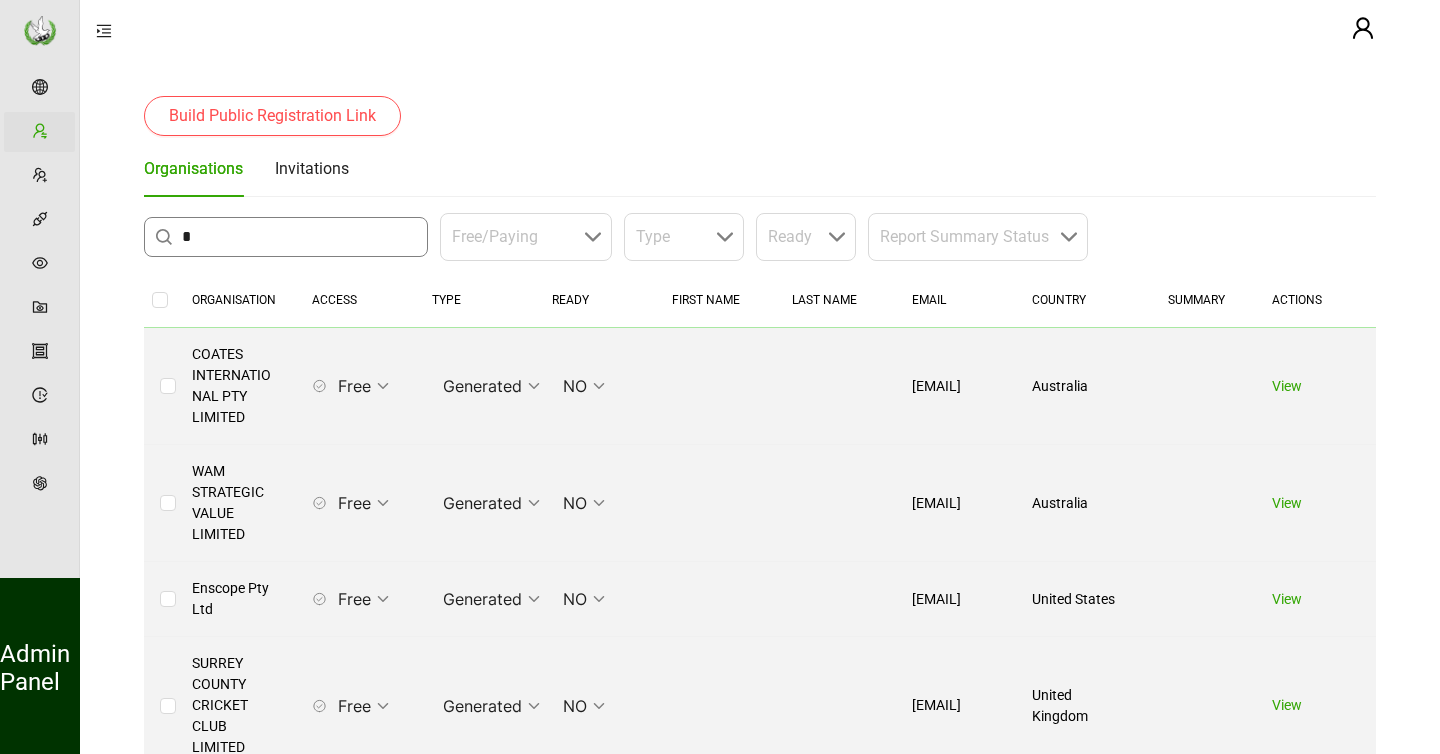 click on "*" at bounding box center [299, 237] 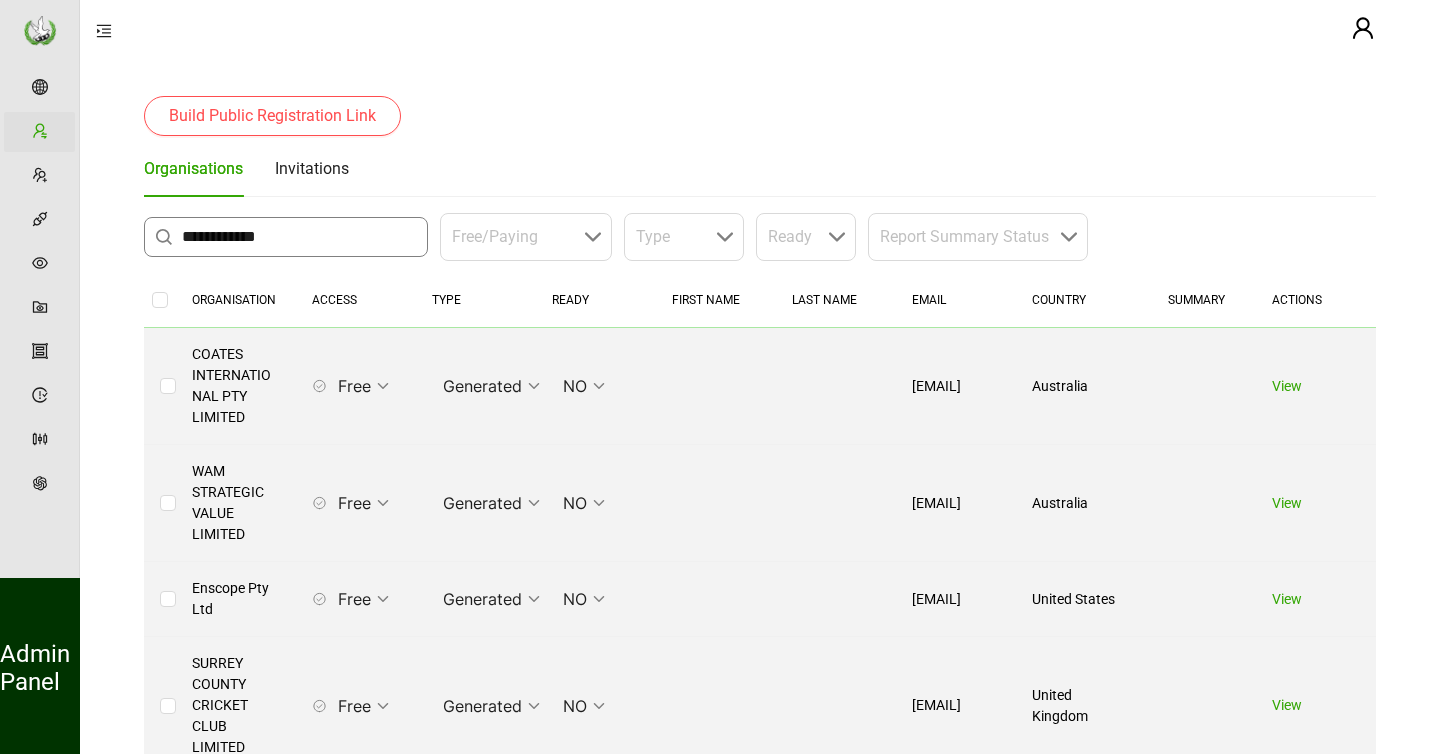 type on "**********" 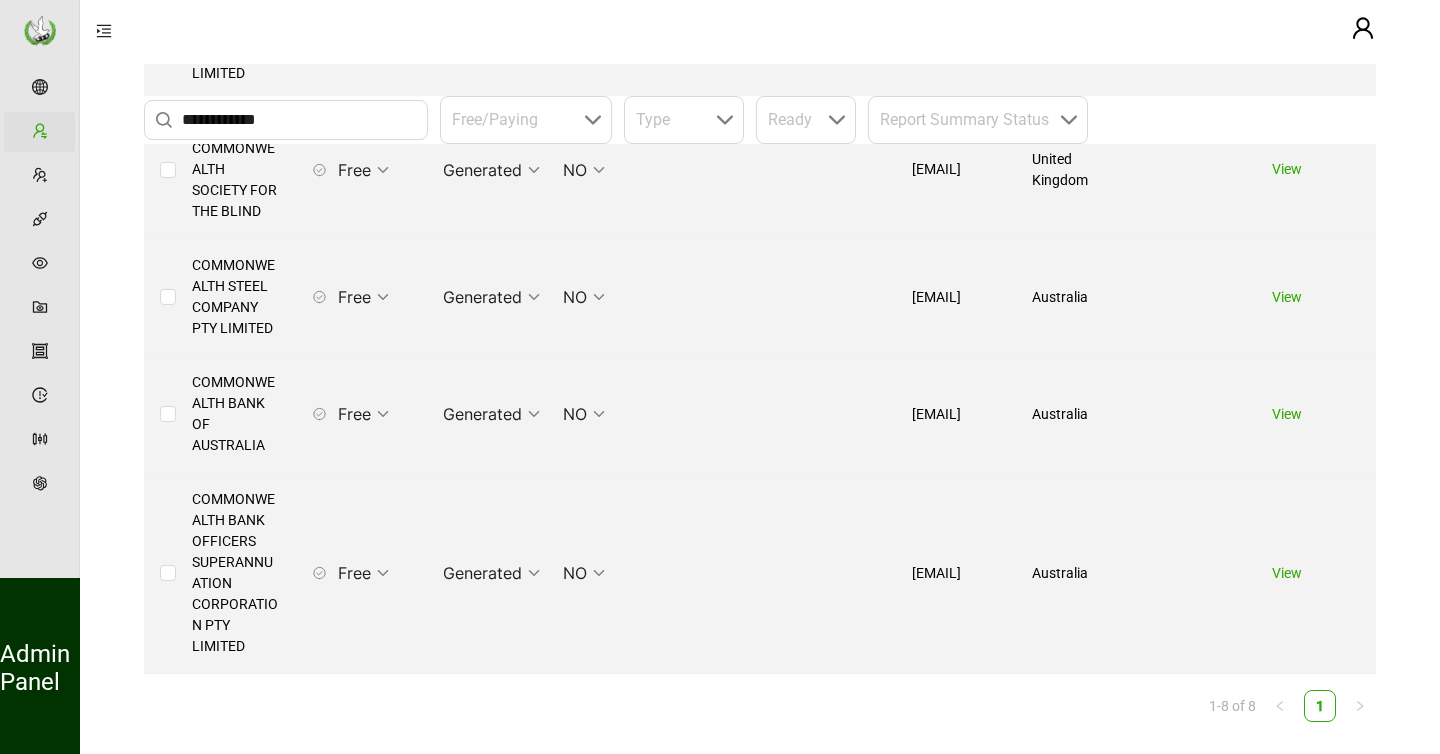 scroll, scrollTop: 942, scrollLeft: 0, axis: vertical 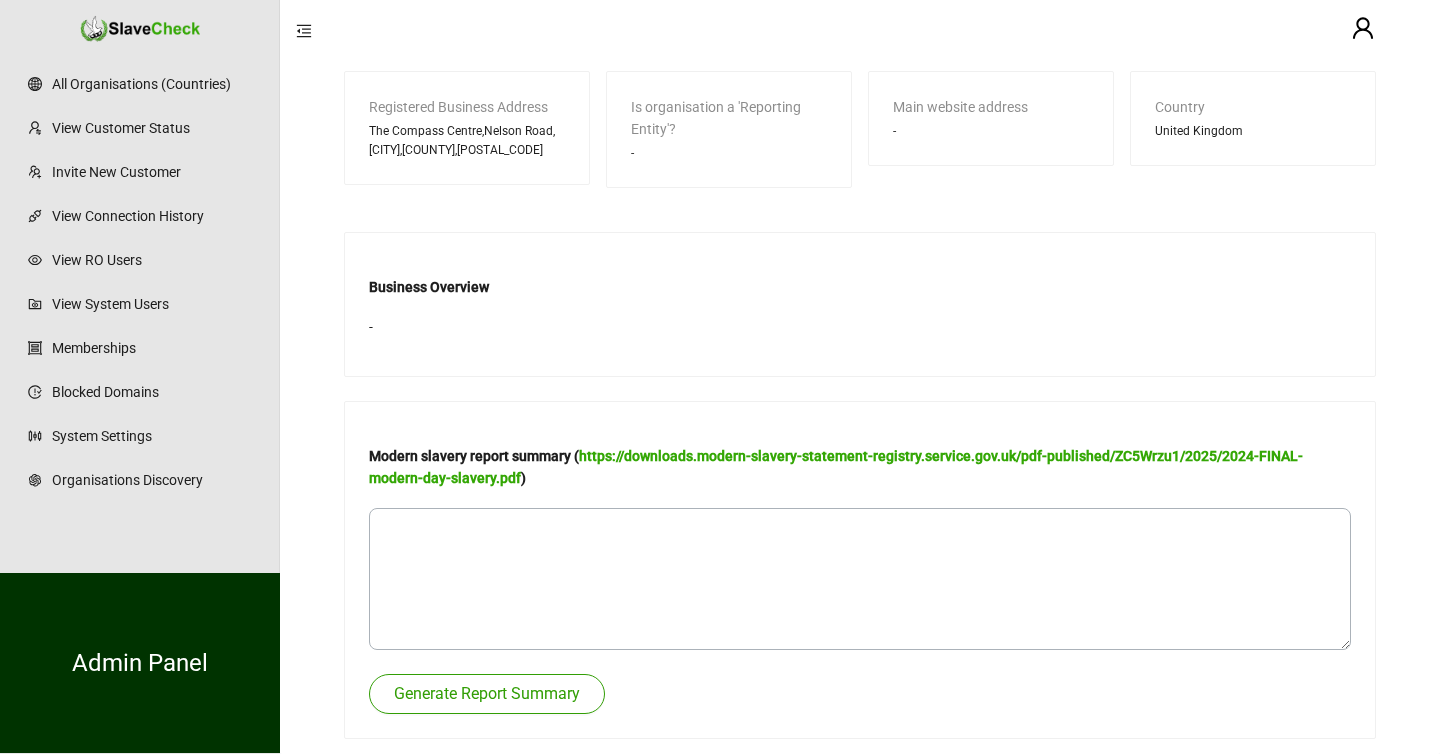 click on "Generate Report Summary" at bounding box center (487, 694) 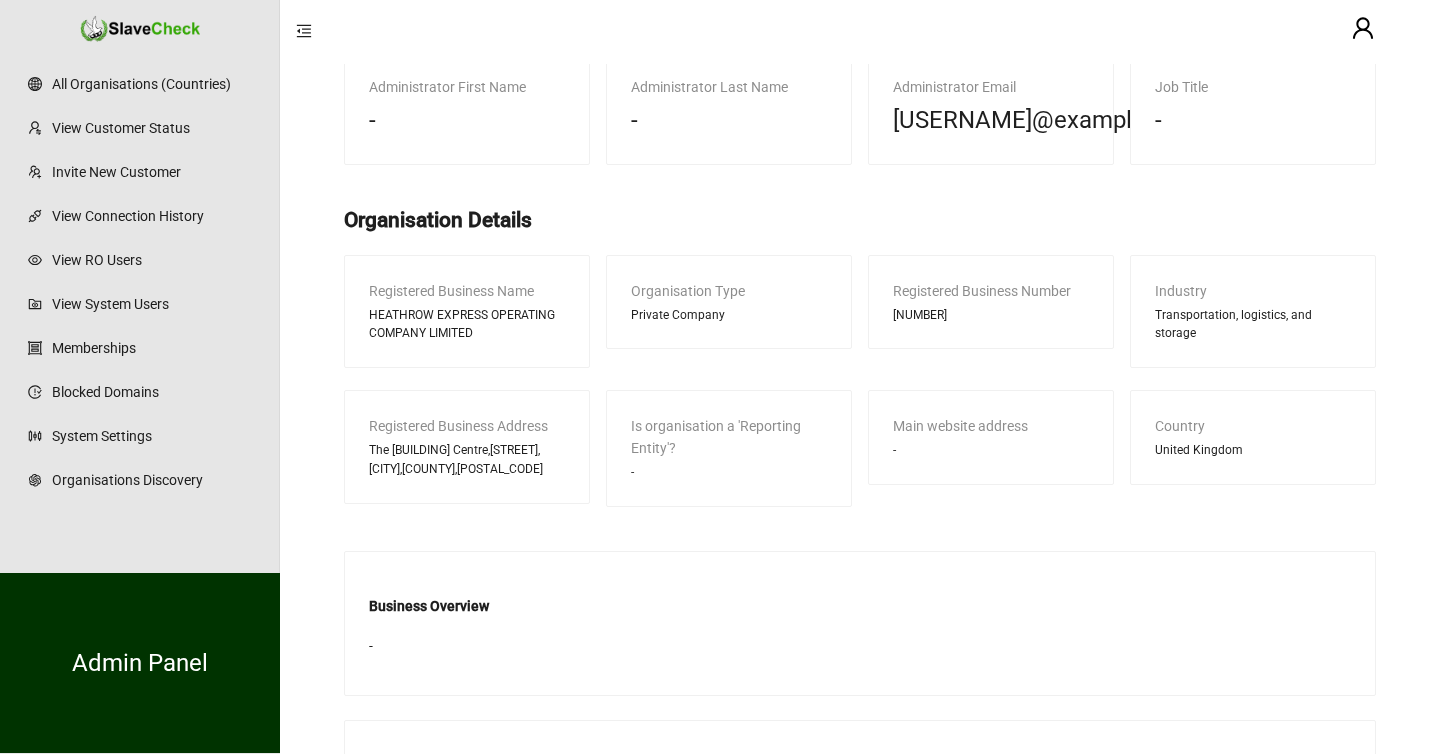 scroll, scrollTop: 686, scrollLeft: 0, axis: vertical 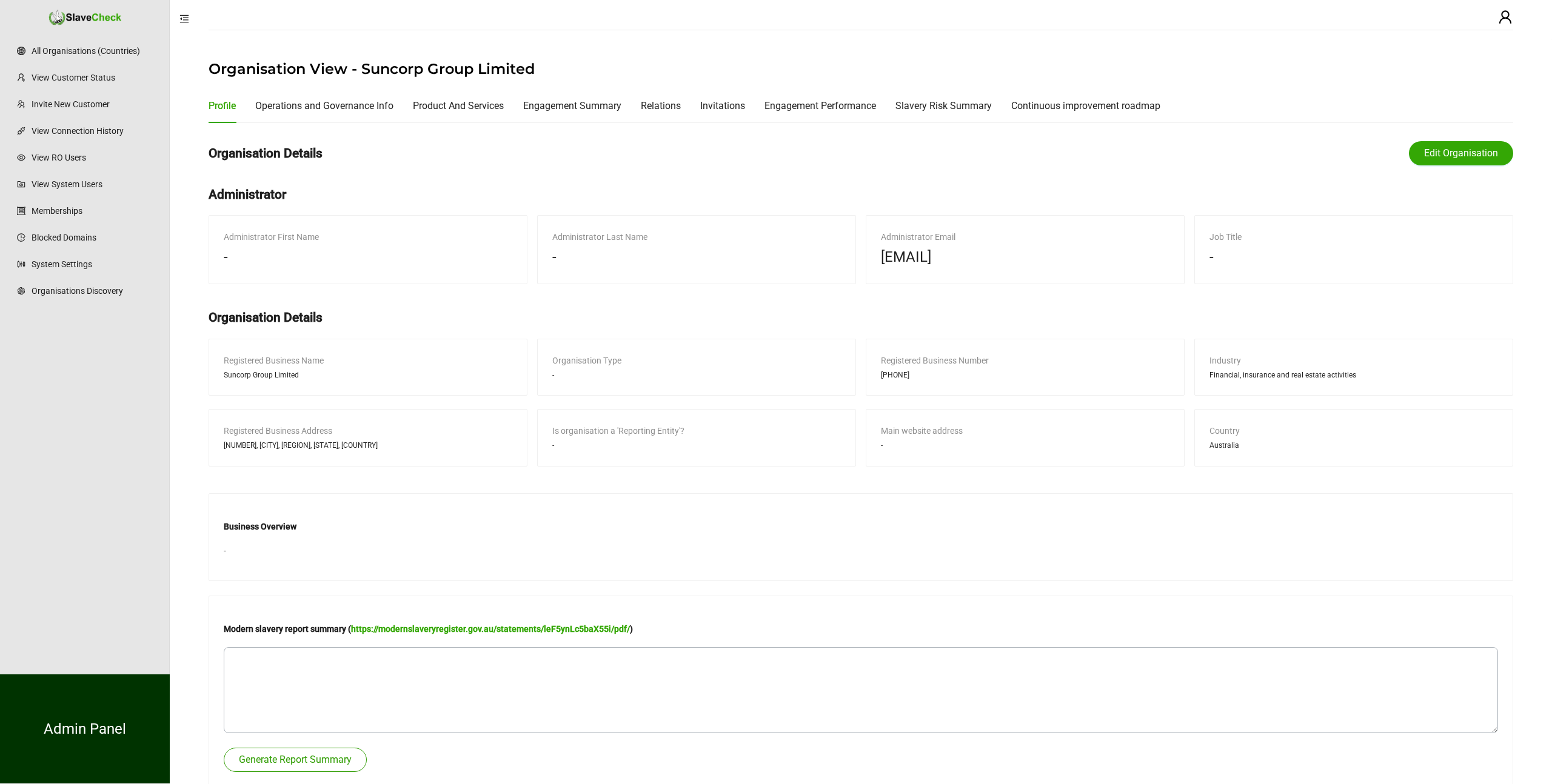 click on "Generate Report Summary" at bounding box center (295, 760) 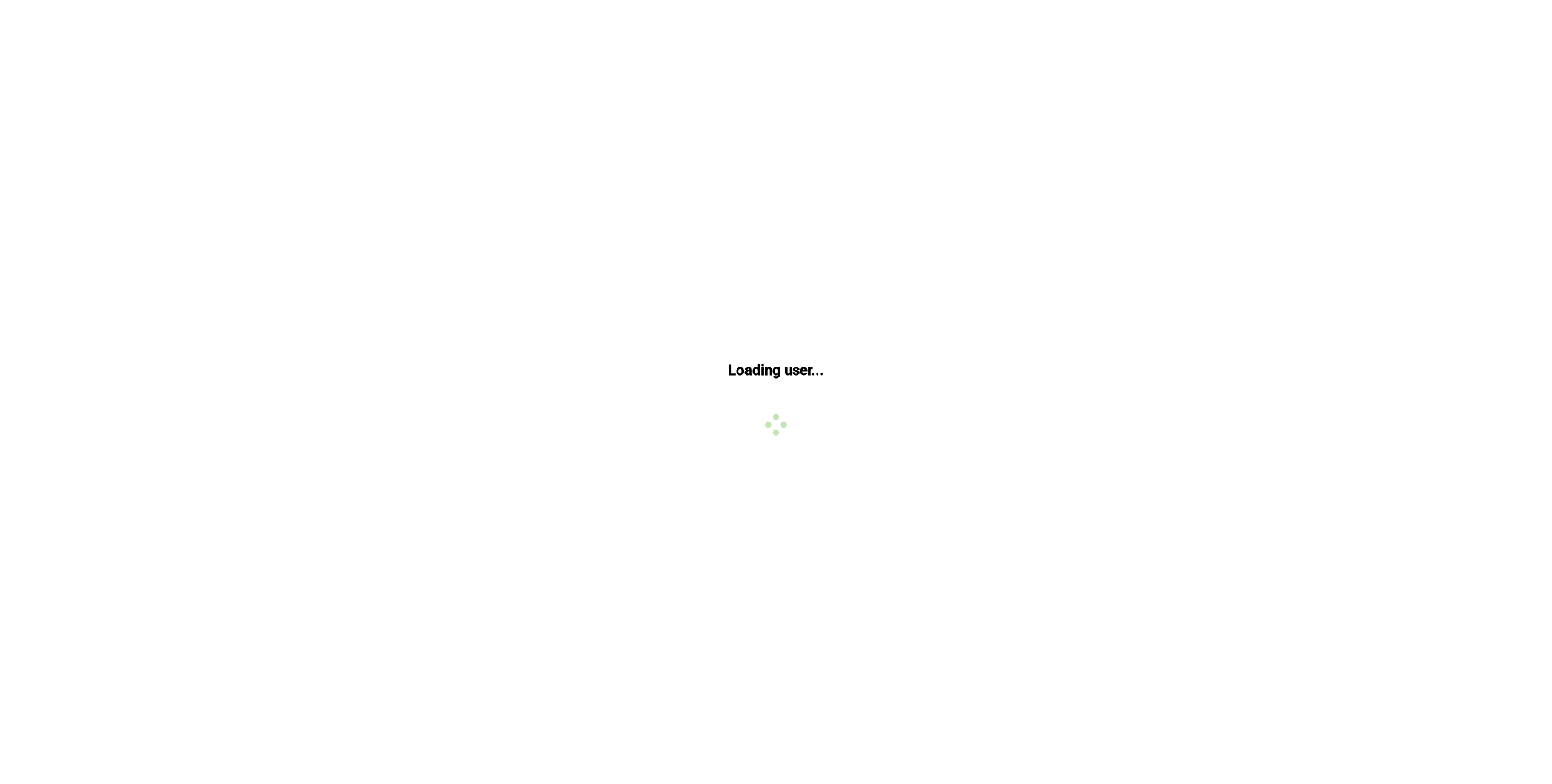 scroll, scrollTop: 0, scrollLeft: 0, axis: both 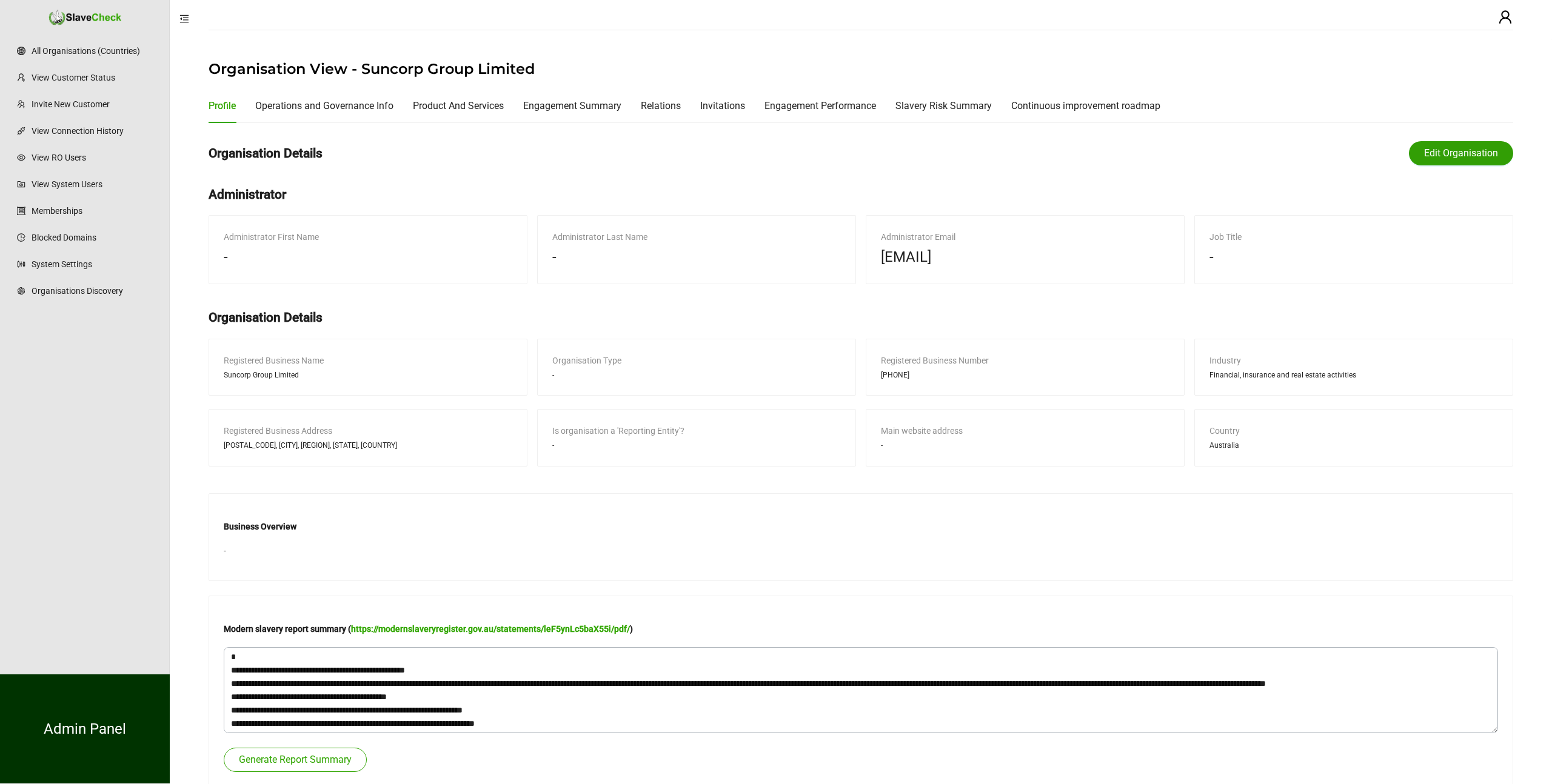click on "Edit Organisation" at bounding box center (1461, 153) 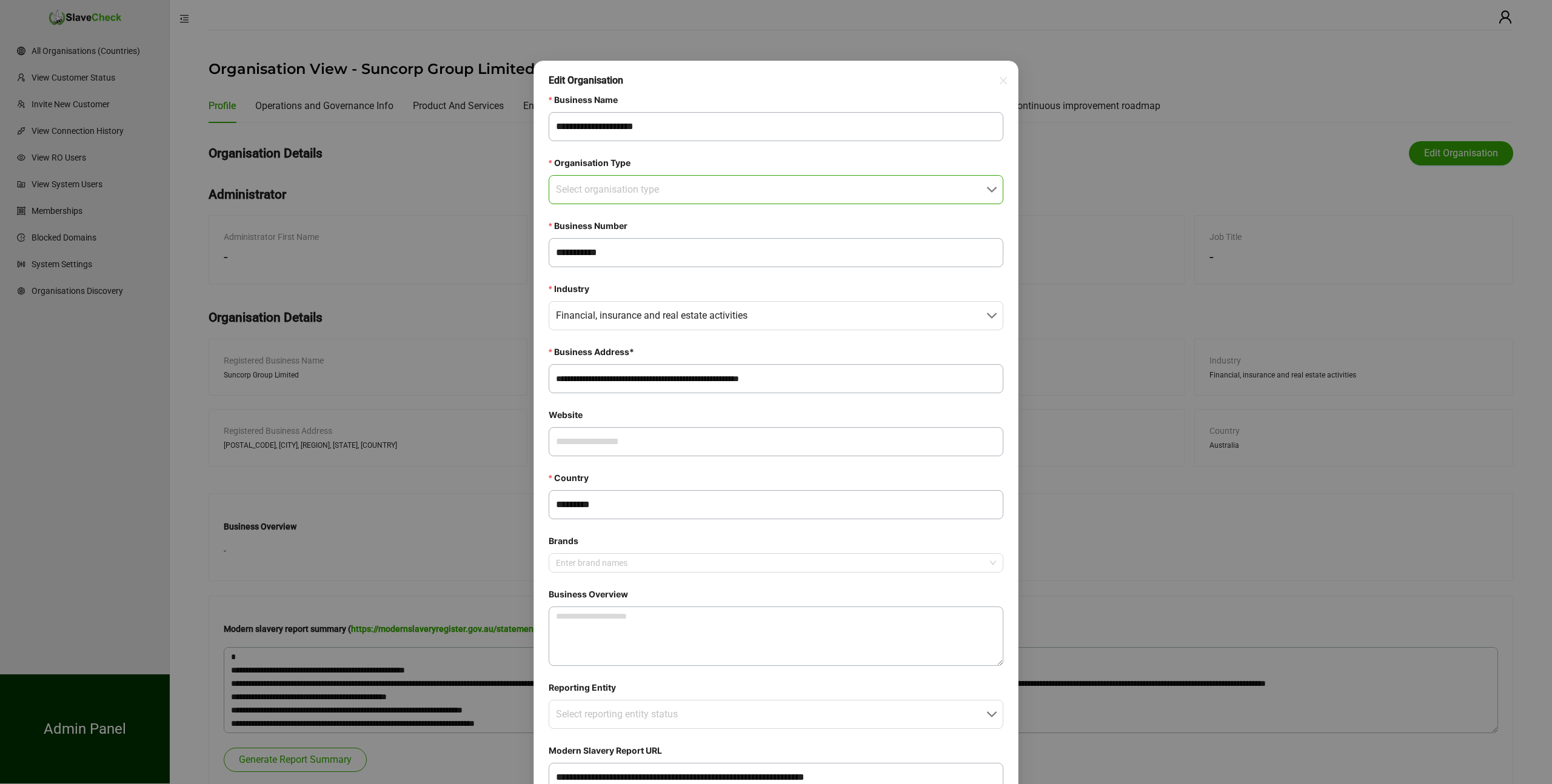 click on "Organisation Type" at bounding box center (772, 190) 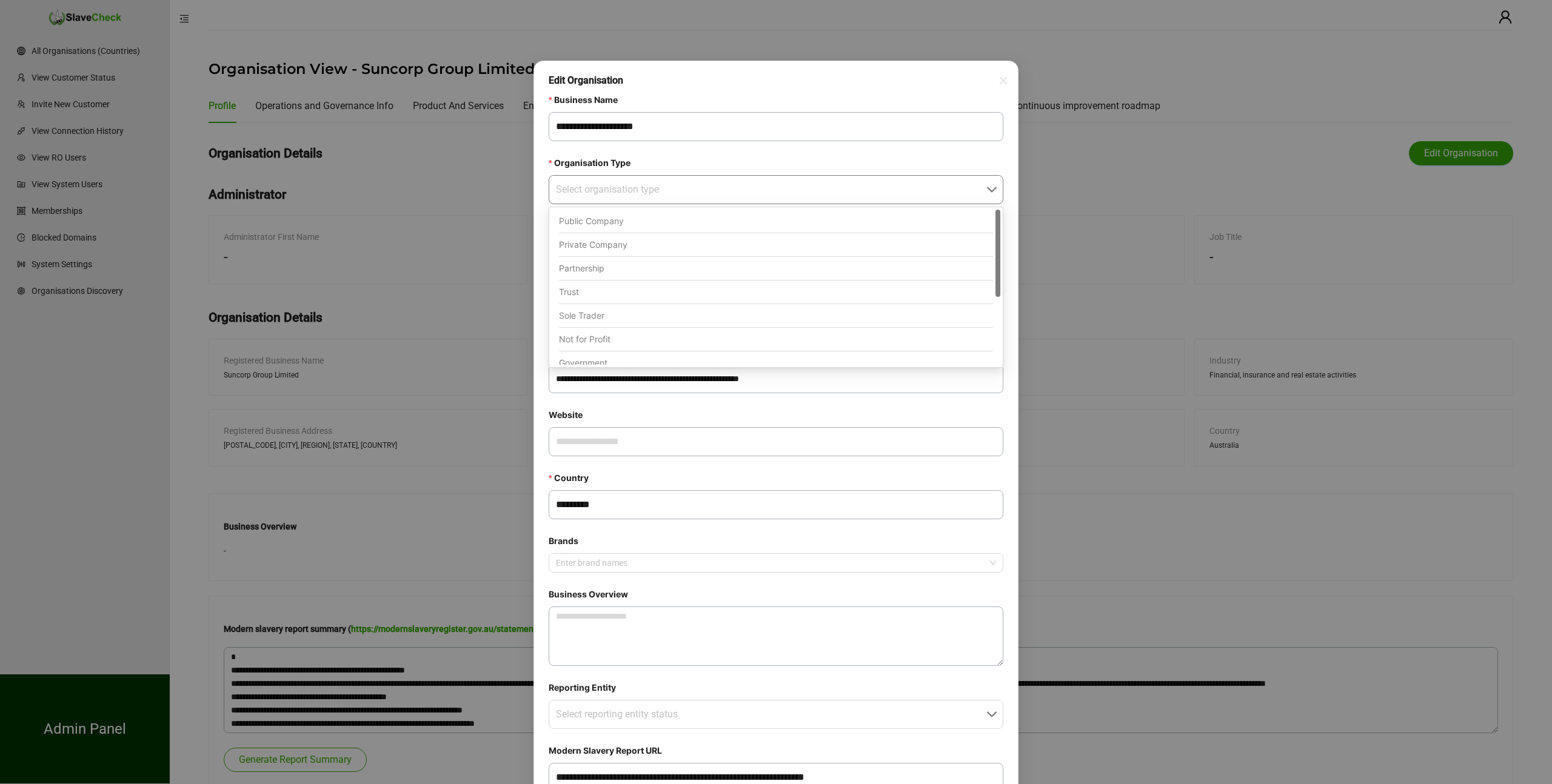 click on "Public Company" at bounding box center (776, 221) 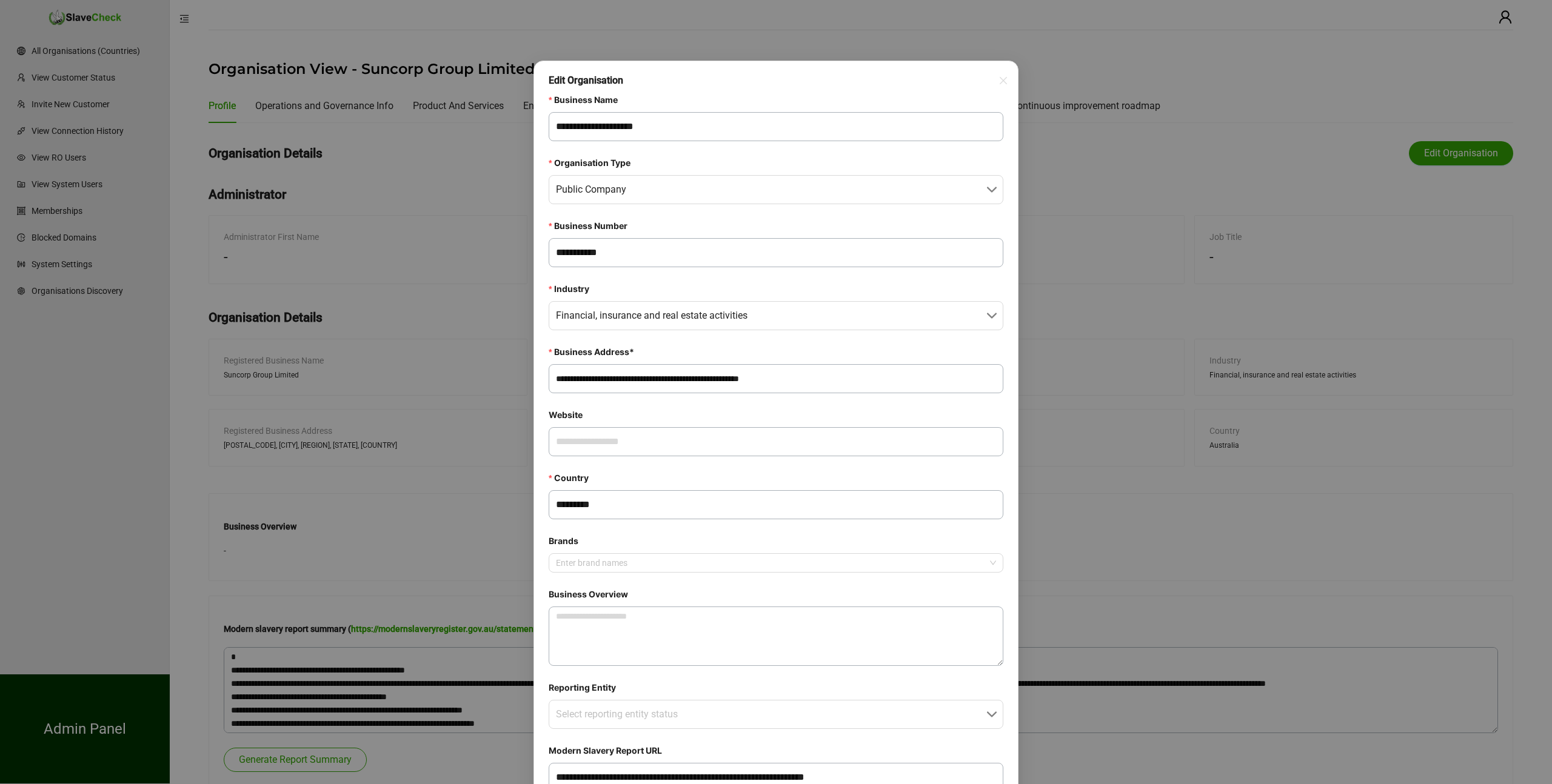 drag, startPoint x: 638, startPoint y: 380, endPoint x: 704, endPoint y: 378, distance: 66.0303 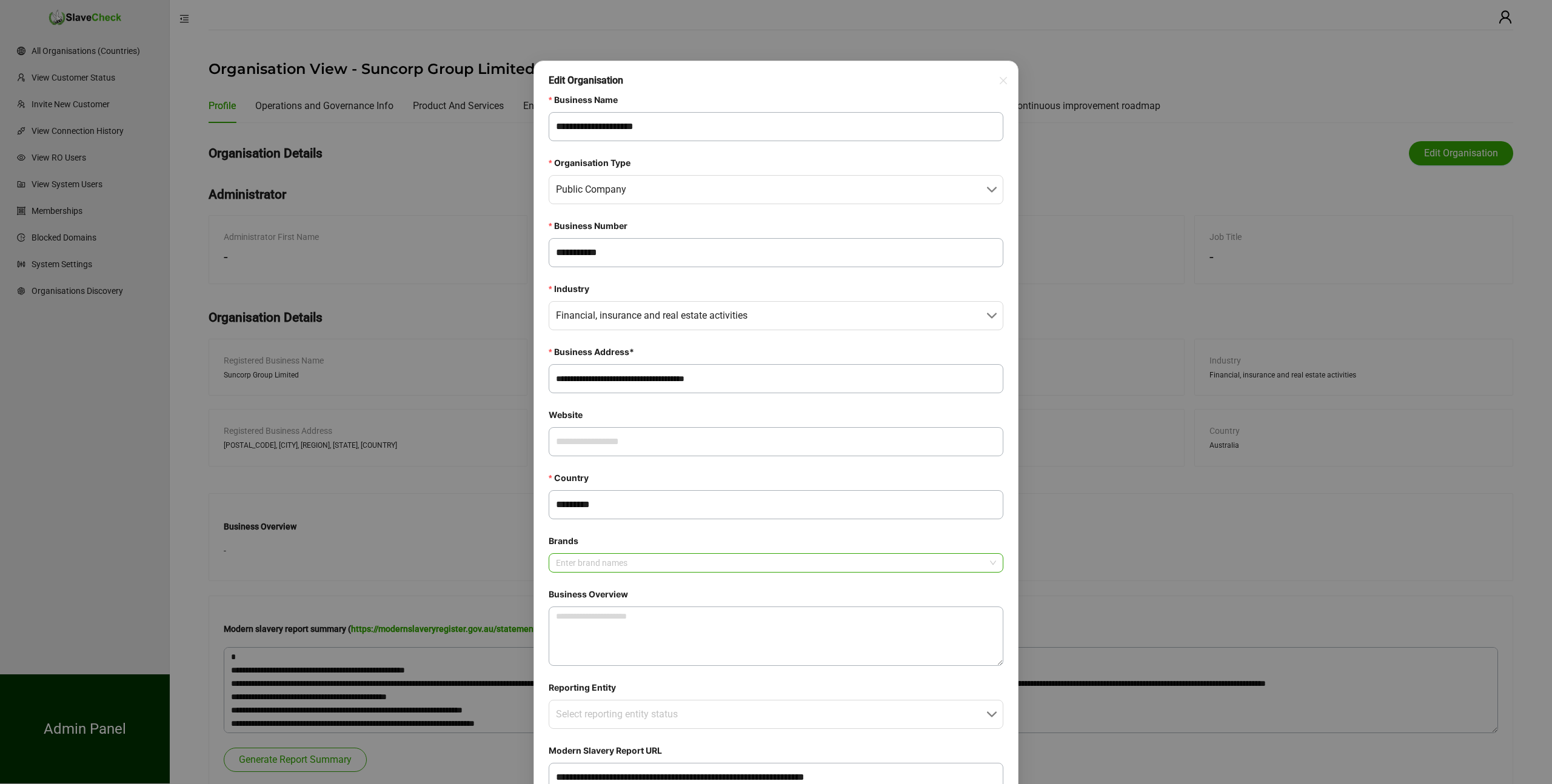 click at bounding box center (769, 563) 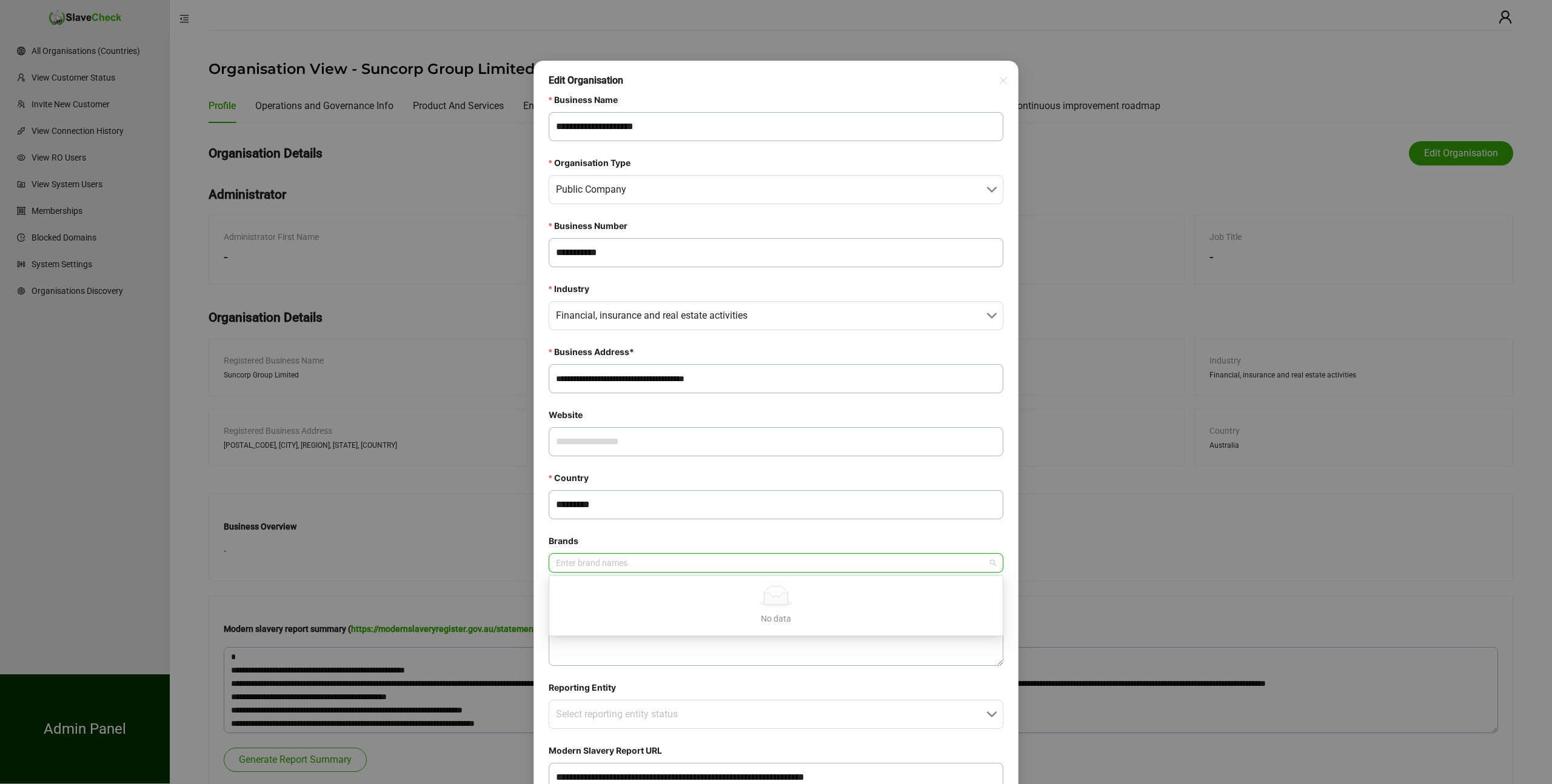 paste on "*******" 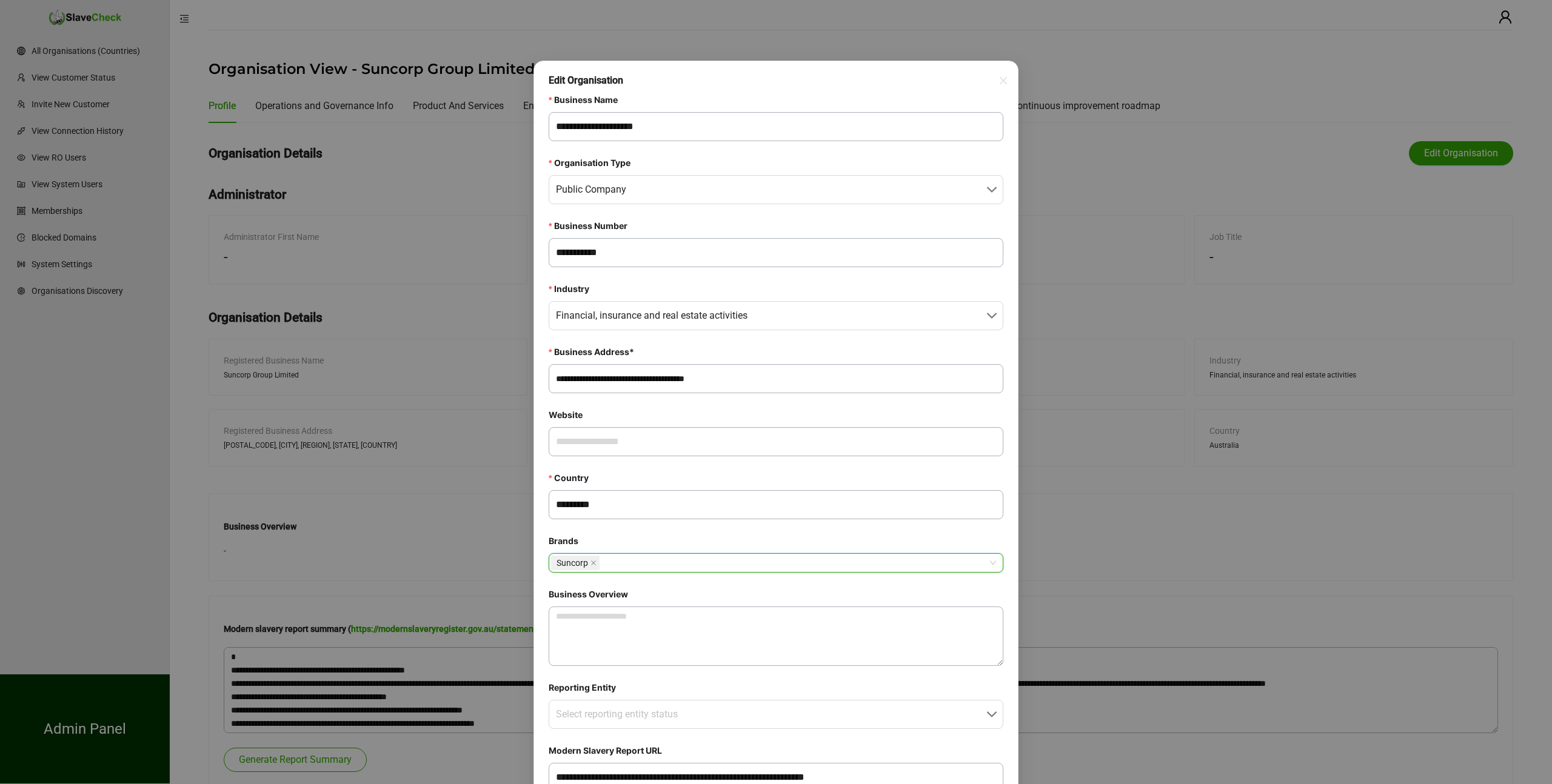 paste on "****" 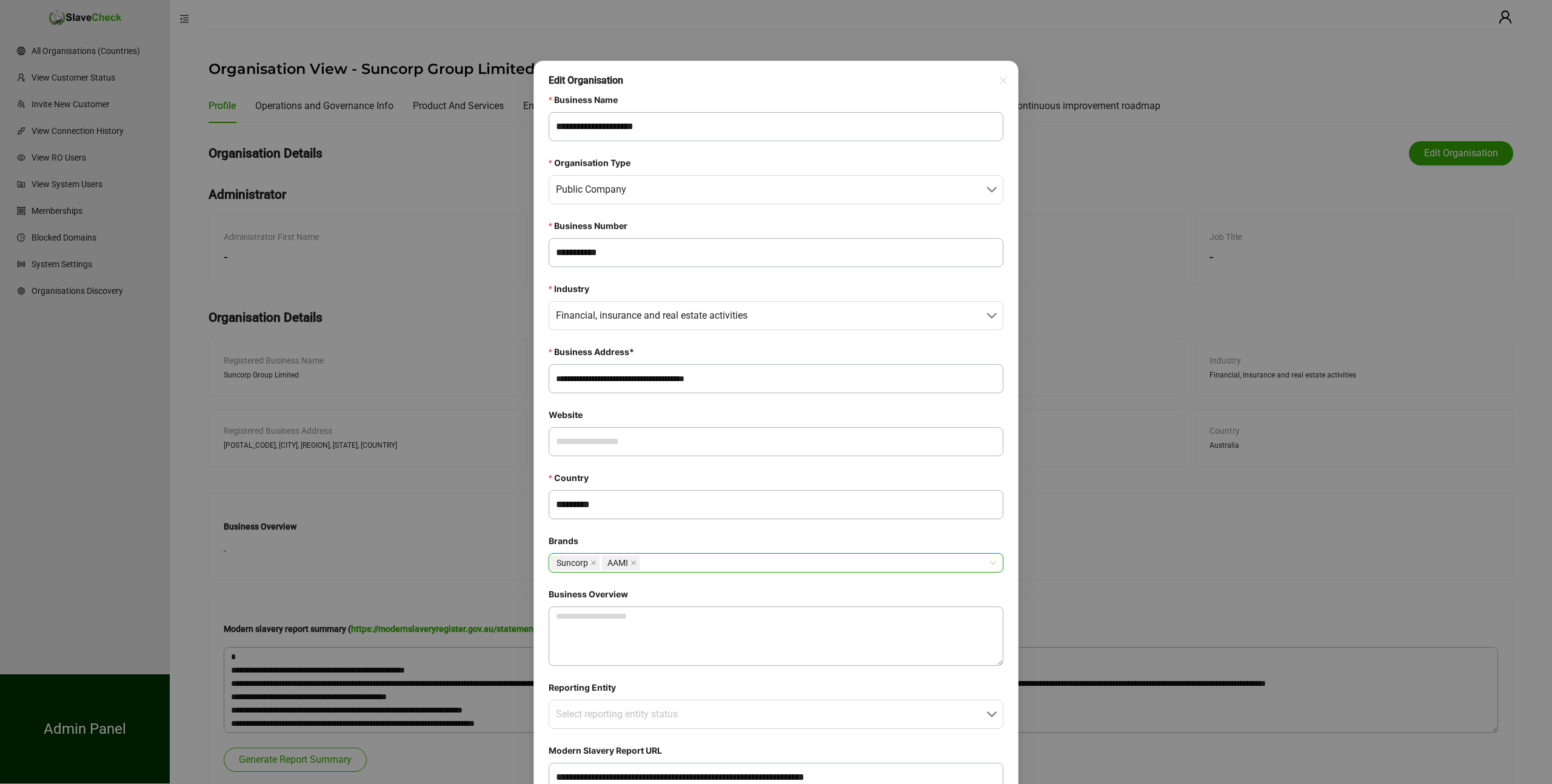 paste on "***" 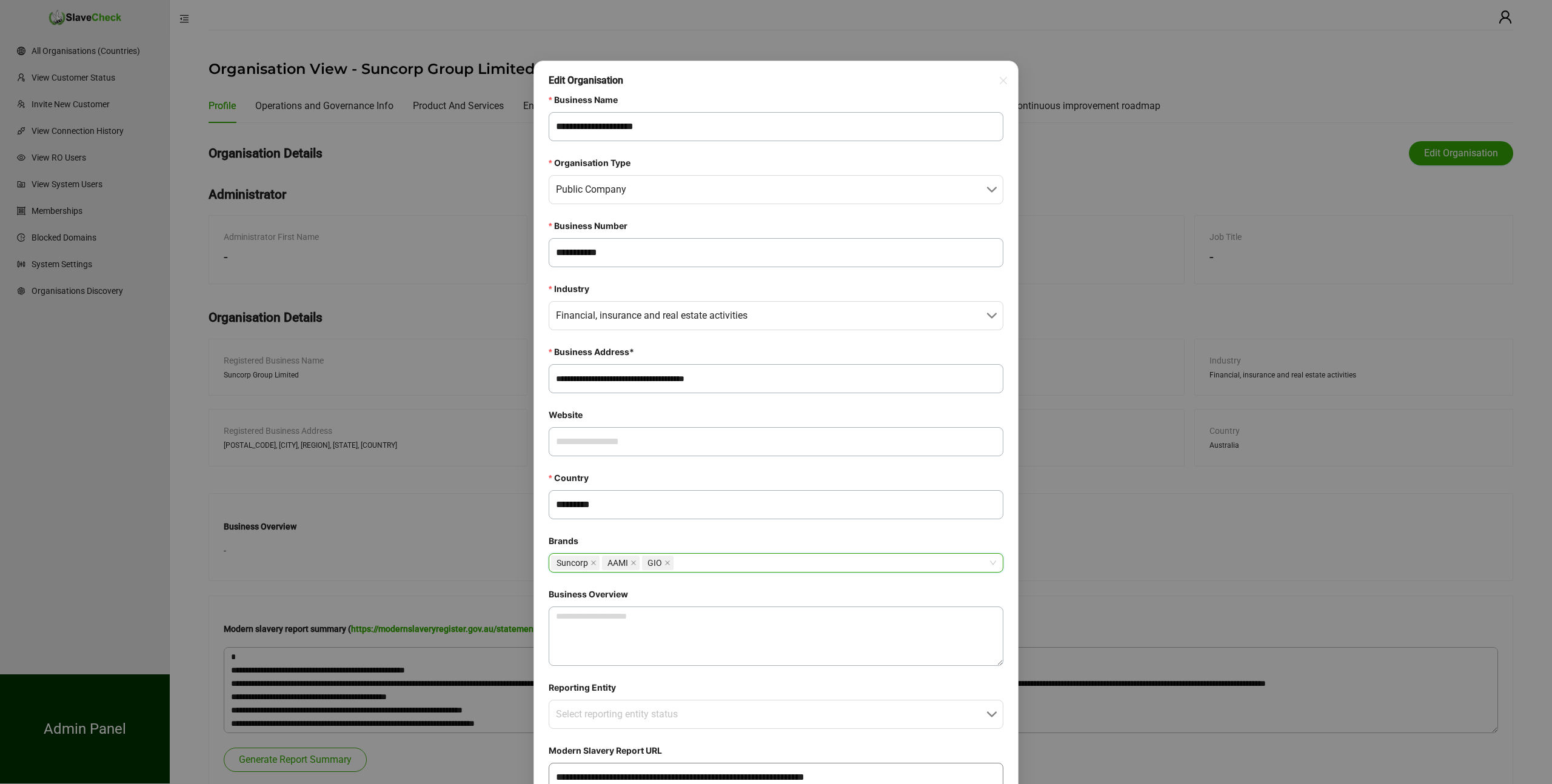 paste on "****" 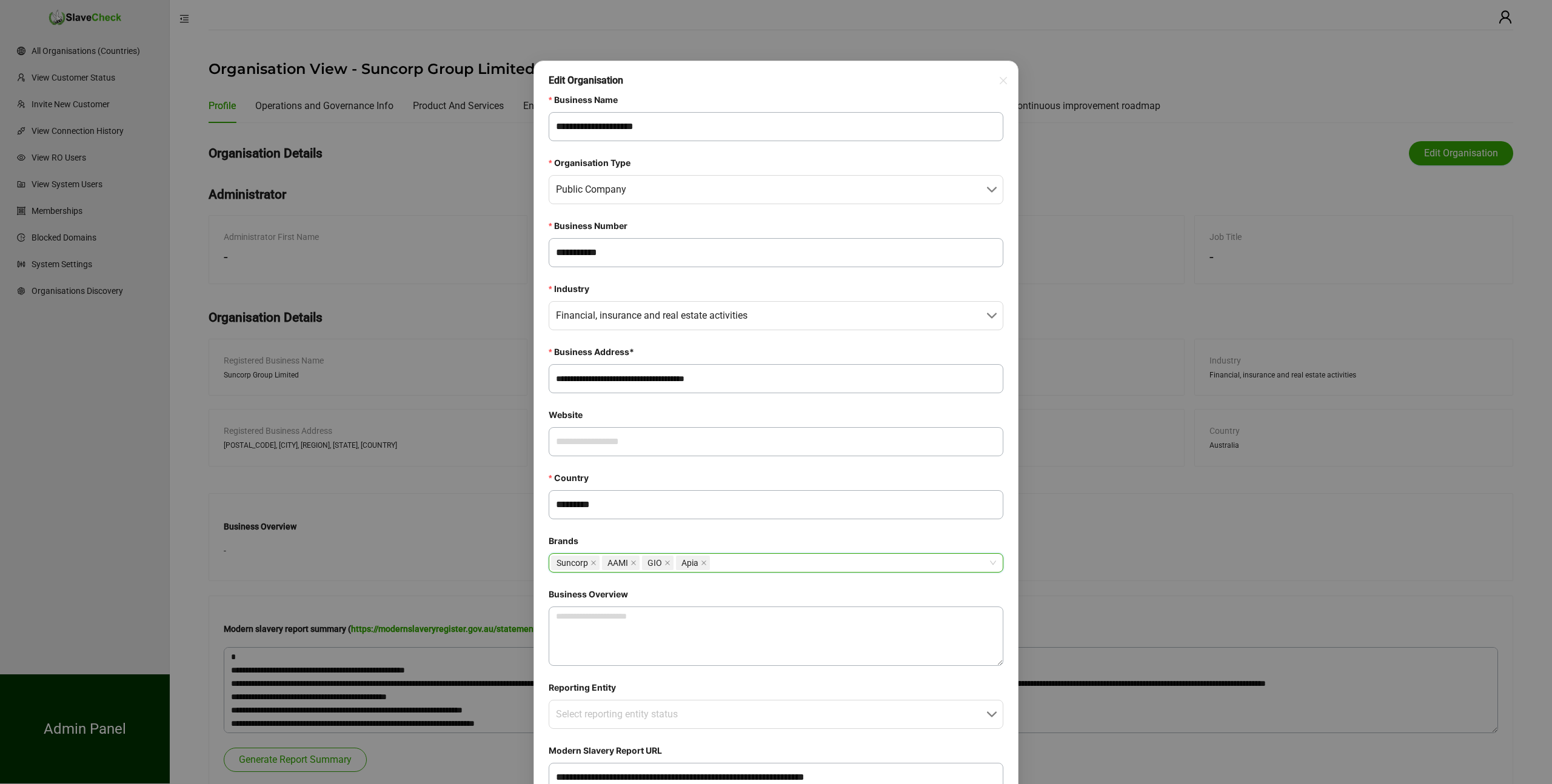 paste on "********" 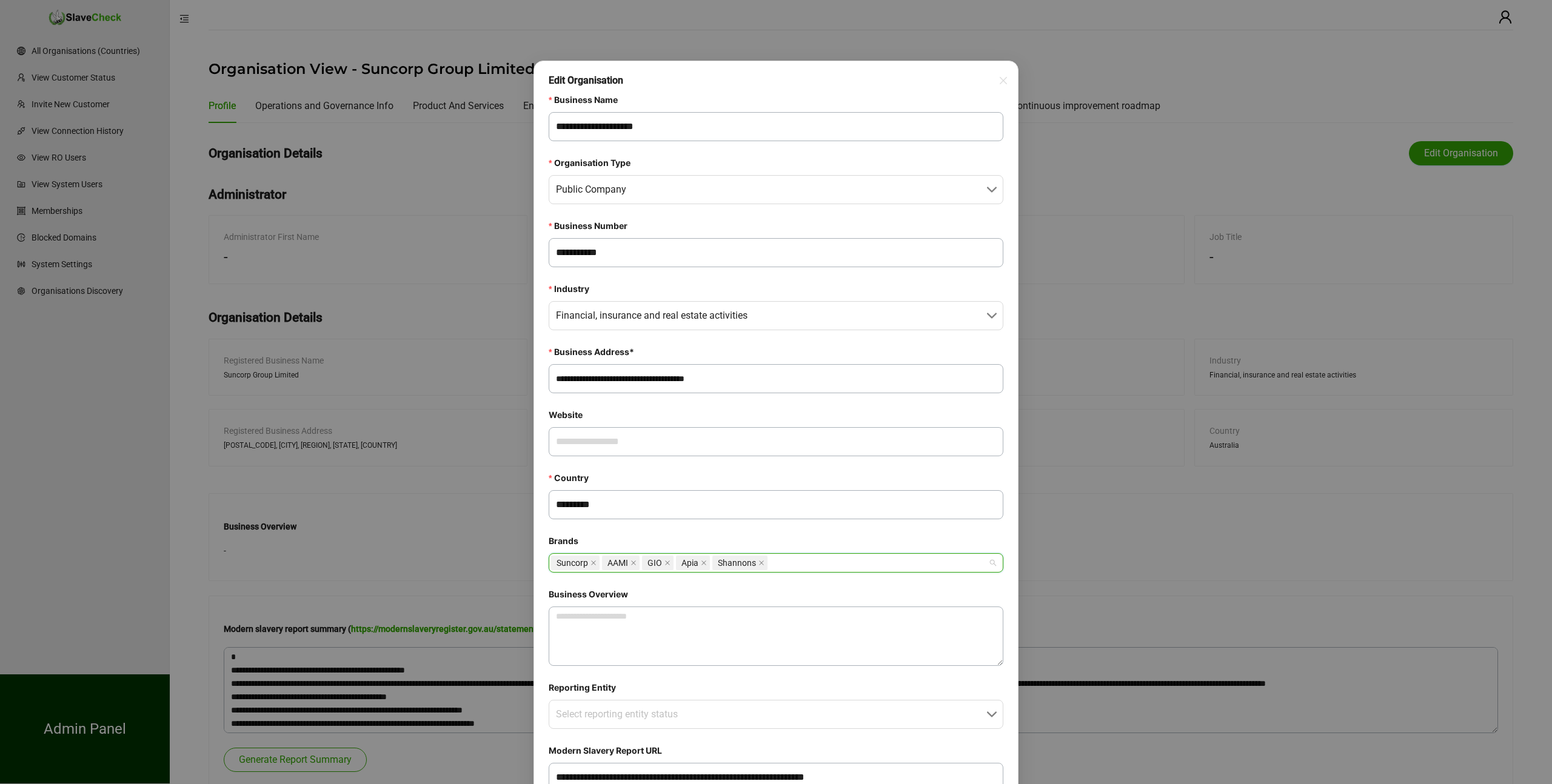paste on "****" 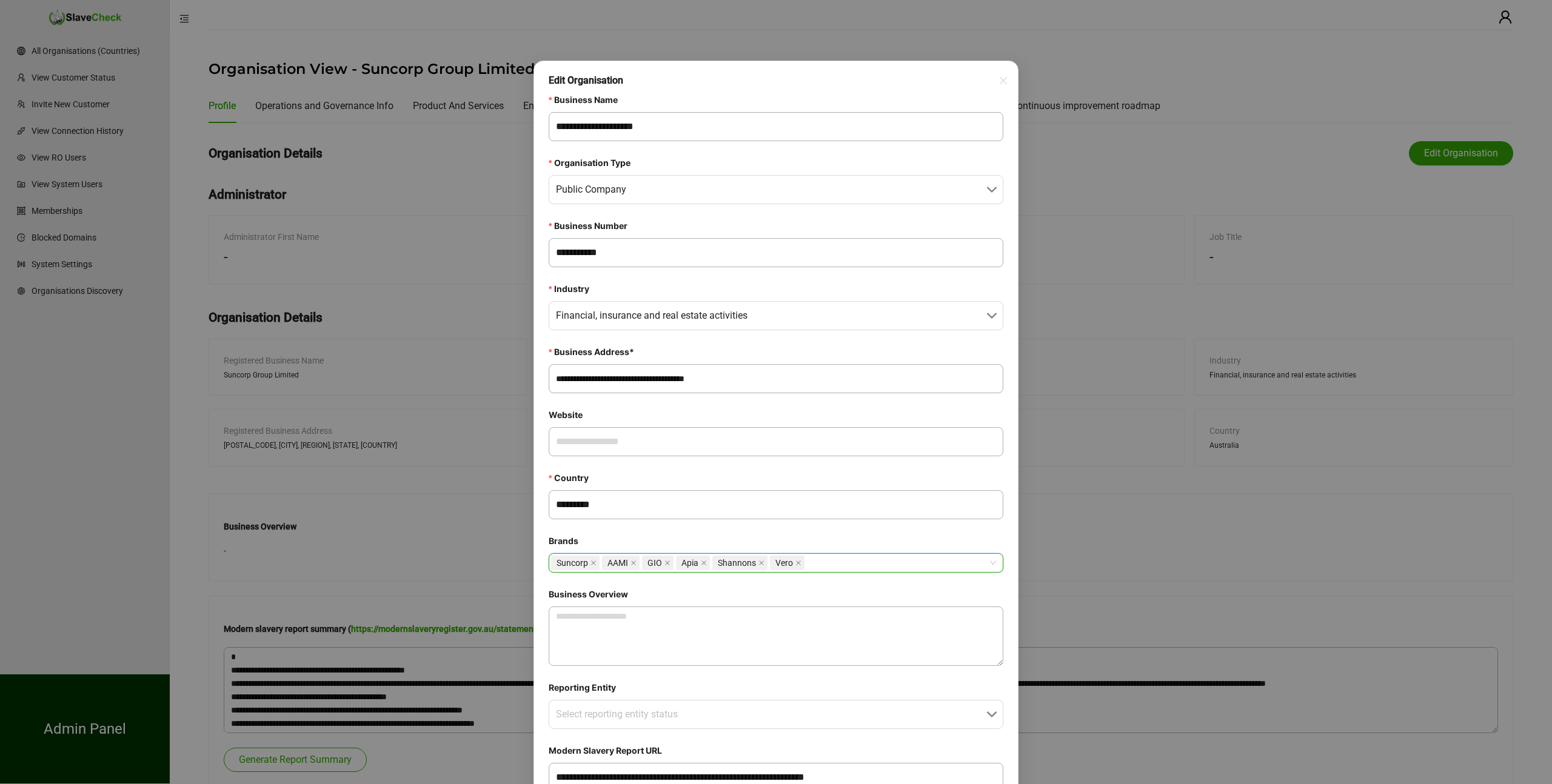 paste on "**********" 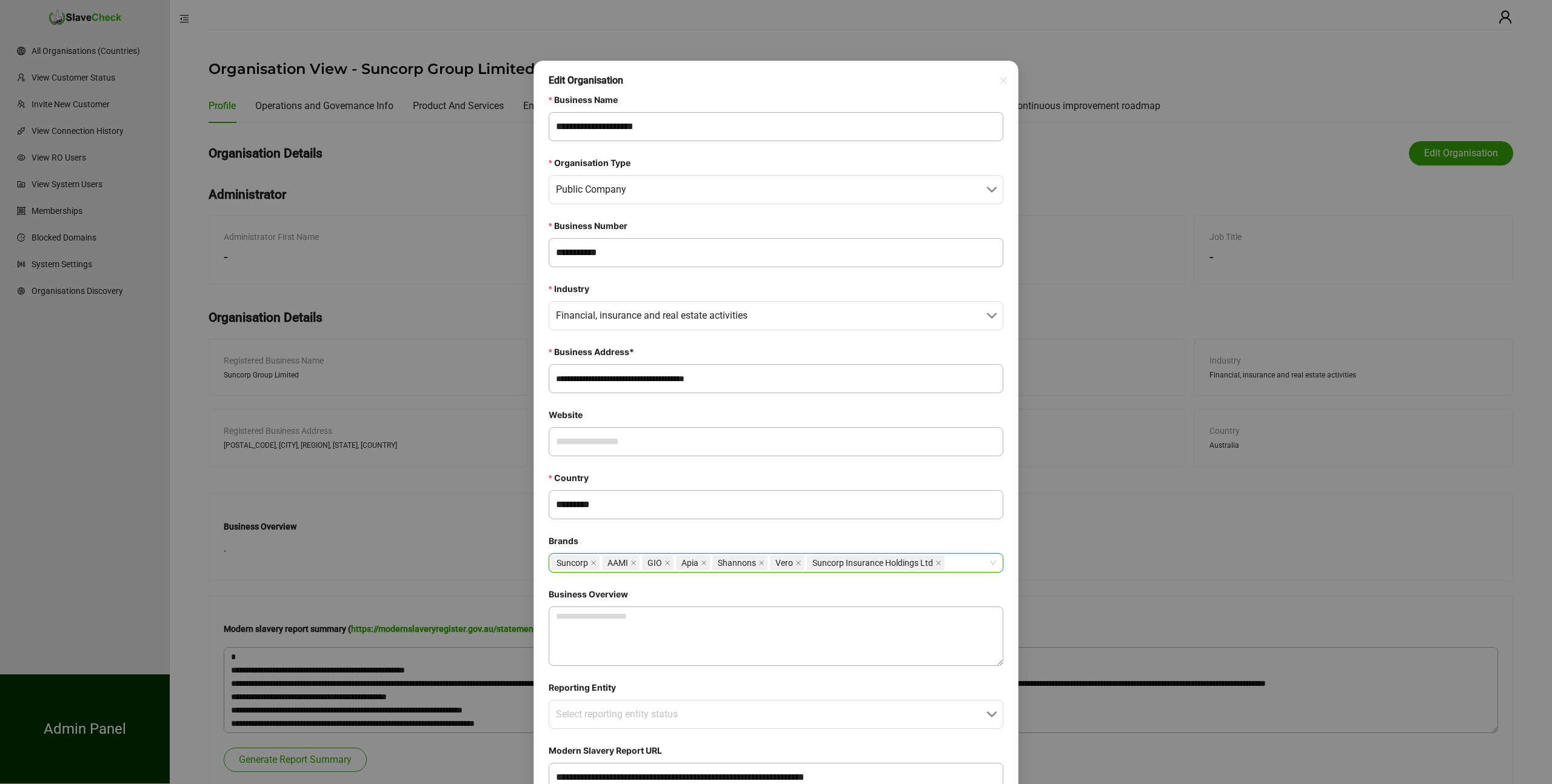 paste on "*******" 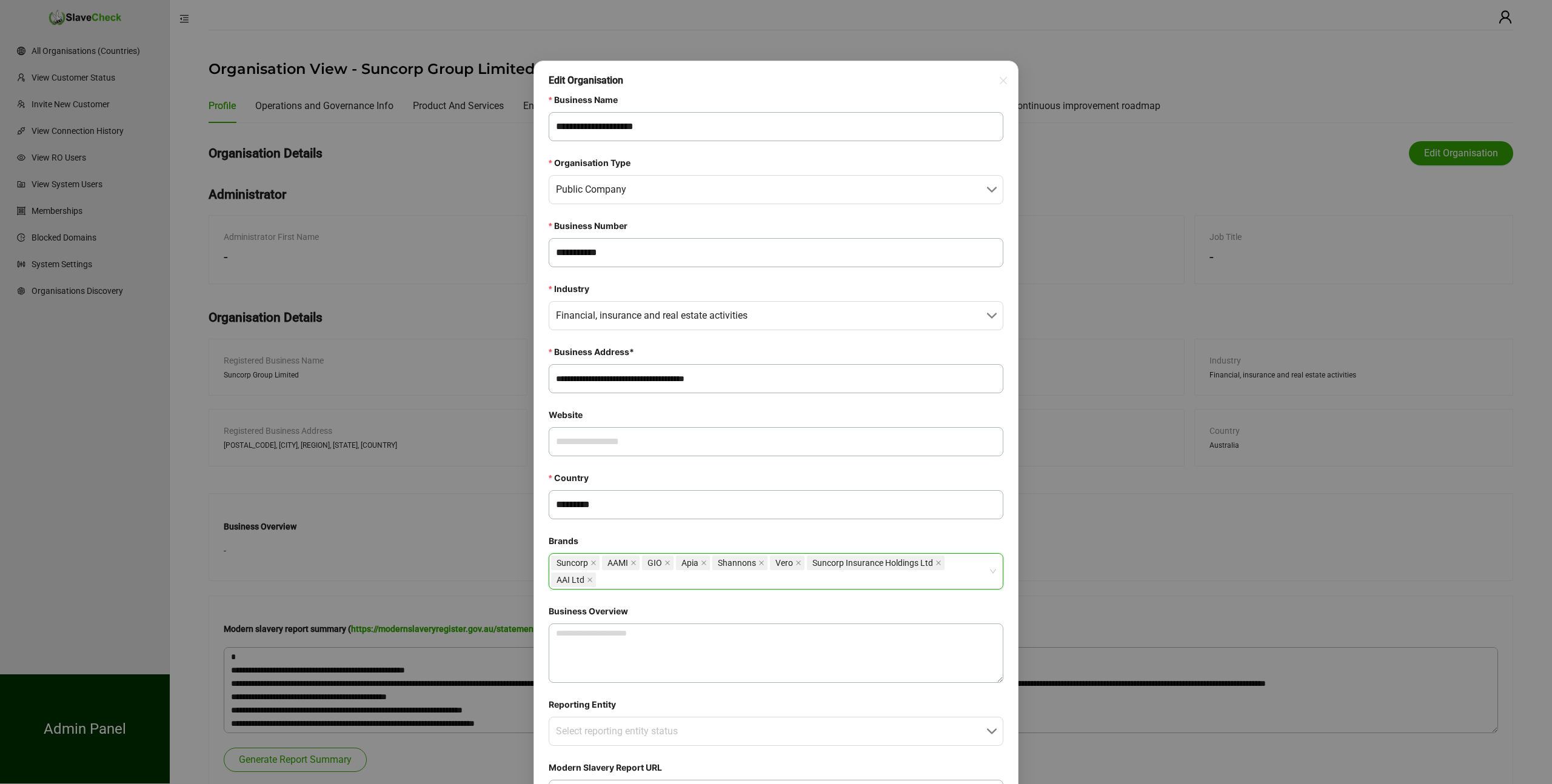 paste on "**********" 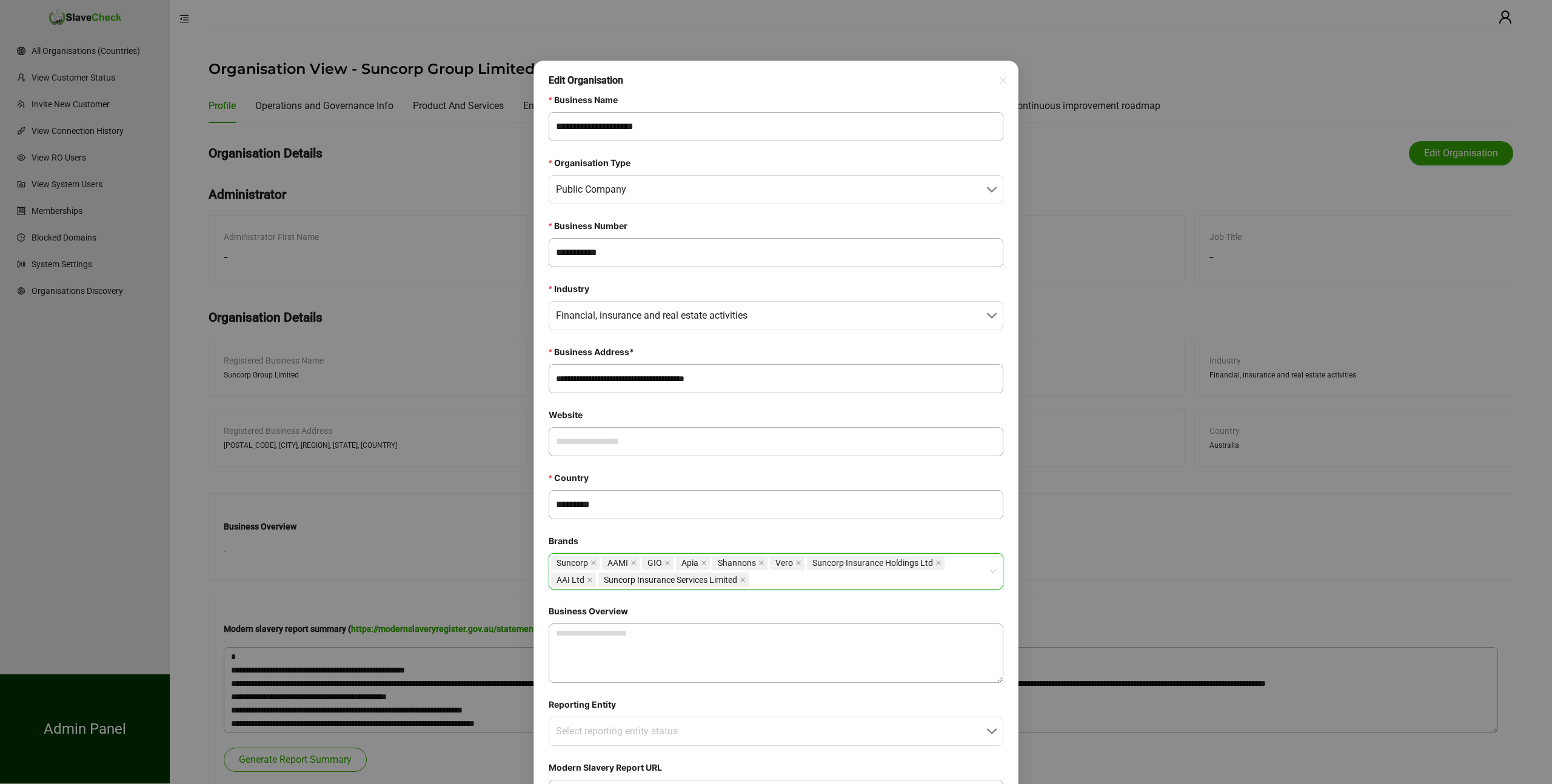 paste on "**********" 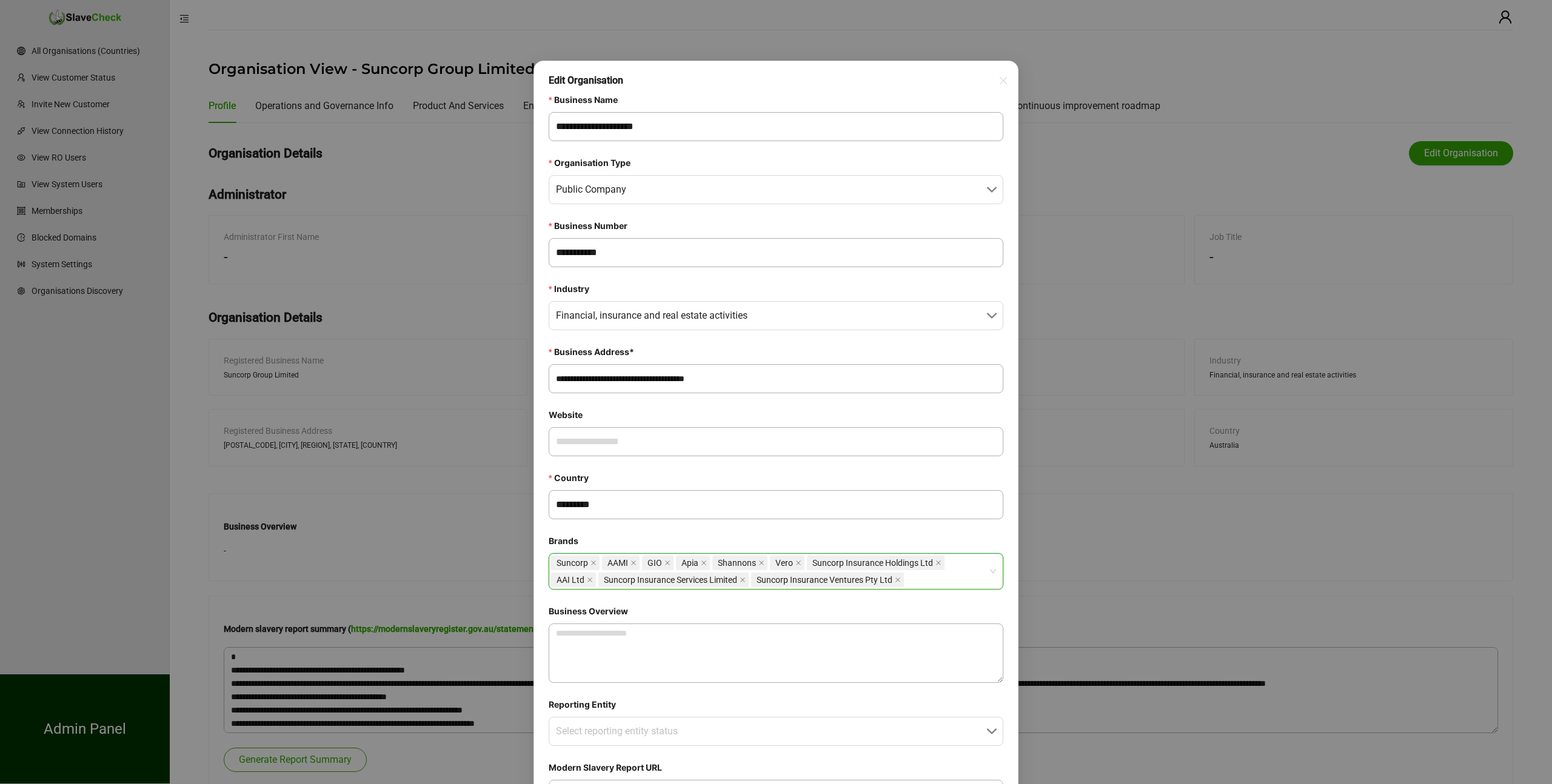 paste on "**********" 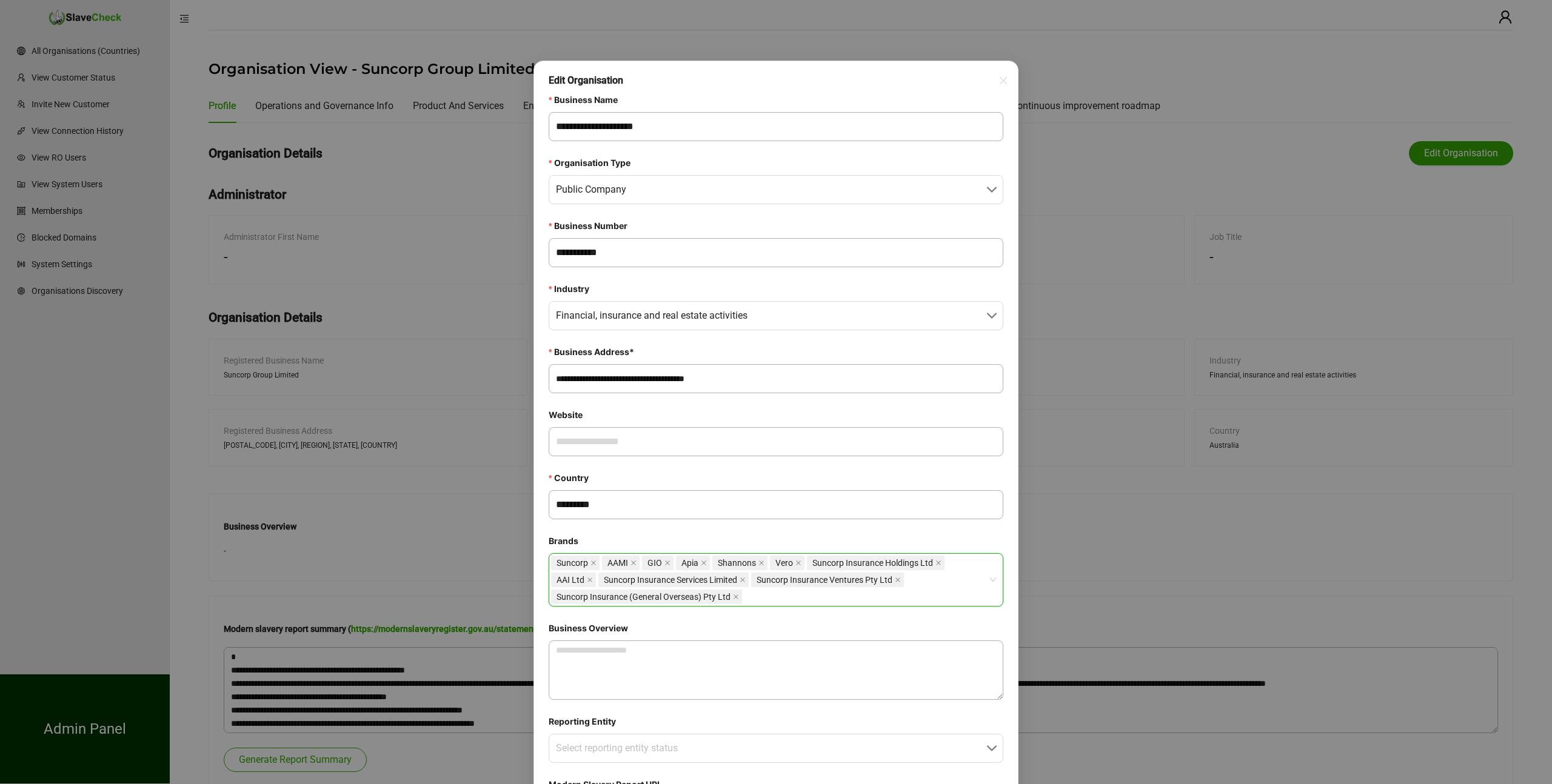 paste on "**********" 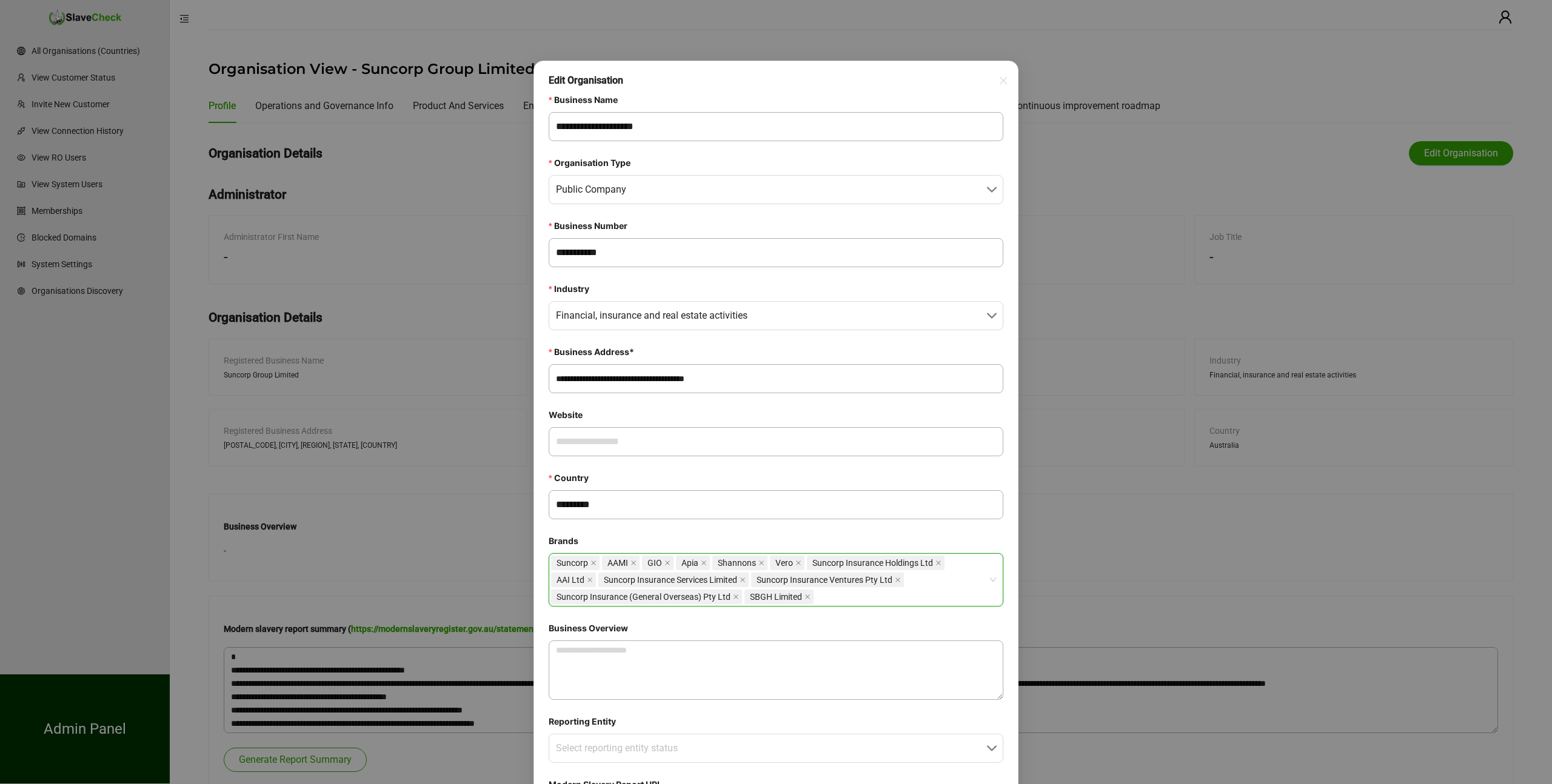 paste on "**********" 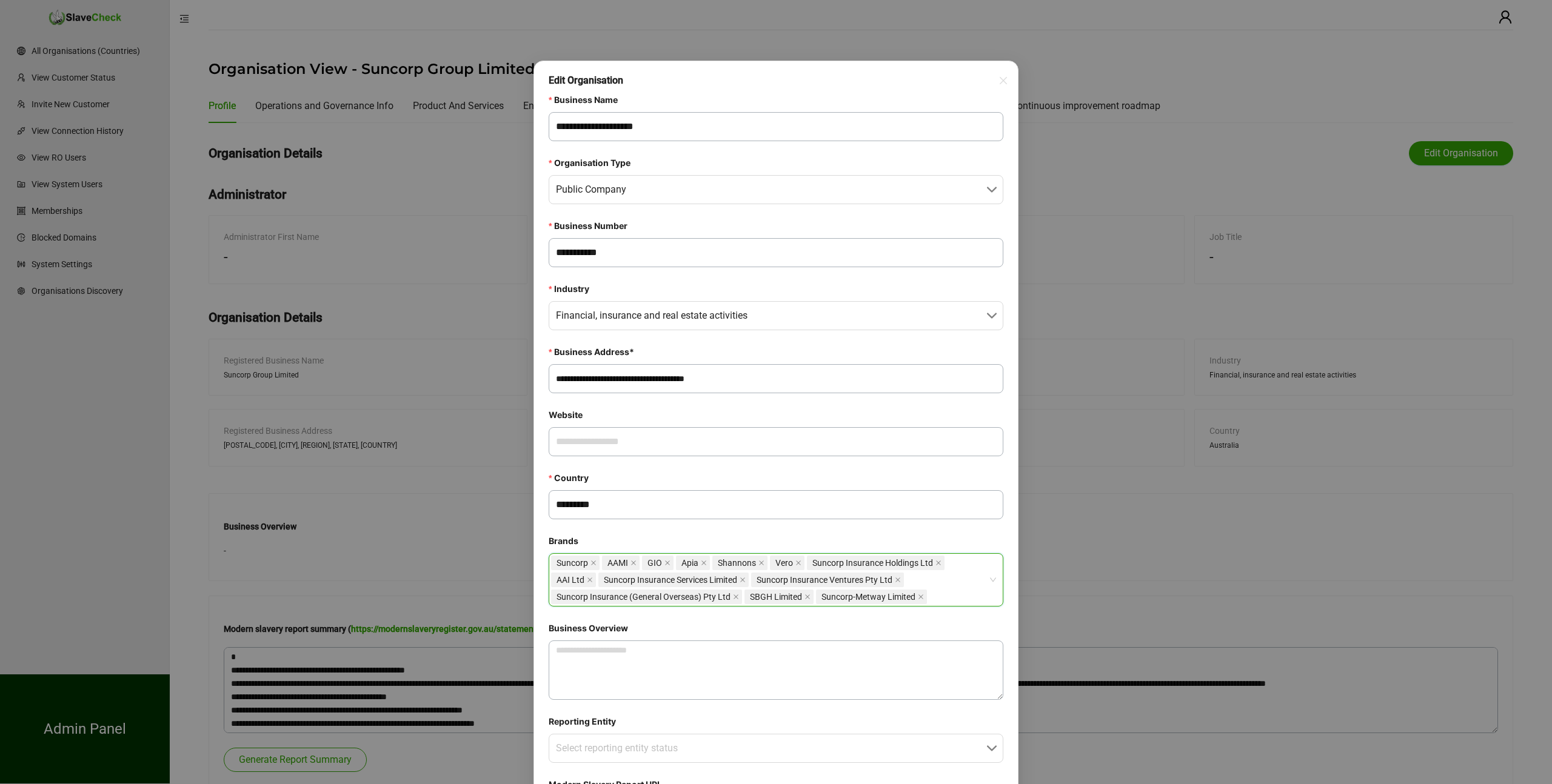 paste on "**********" 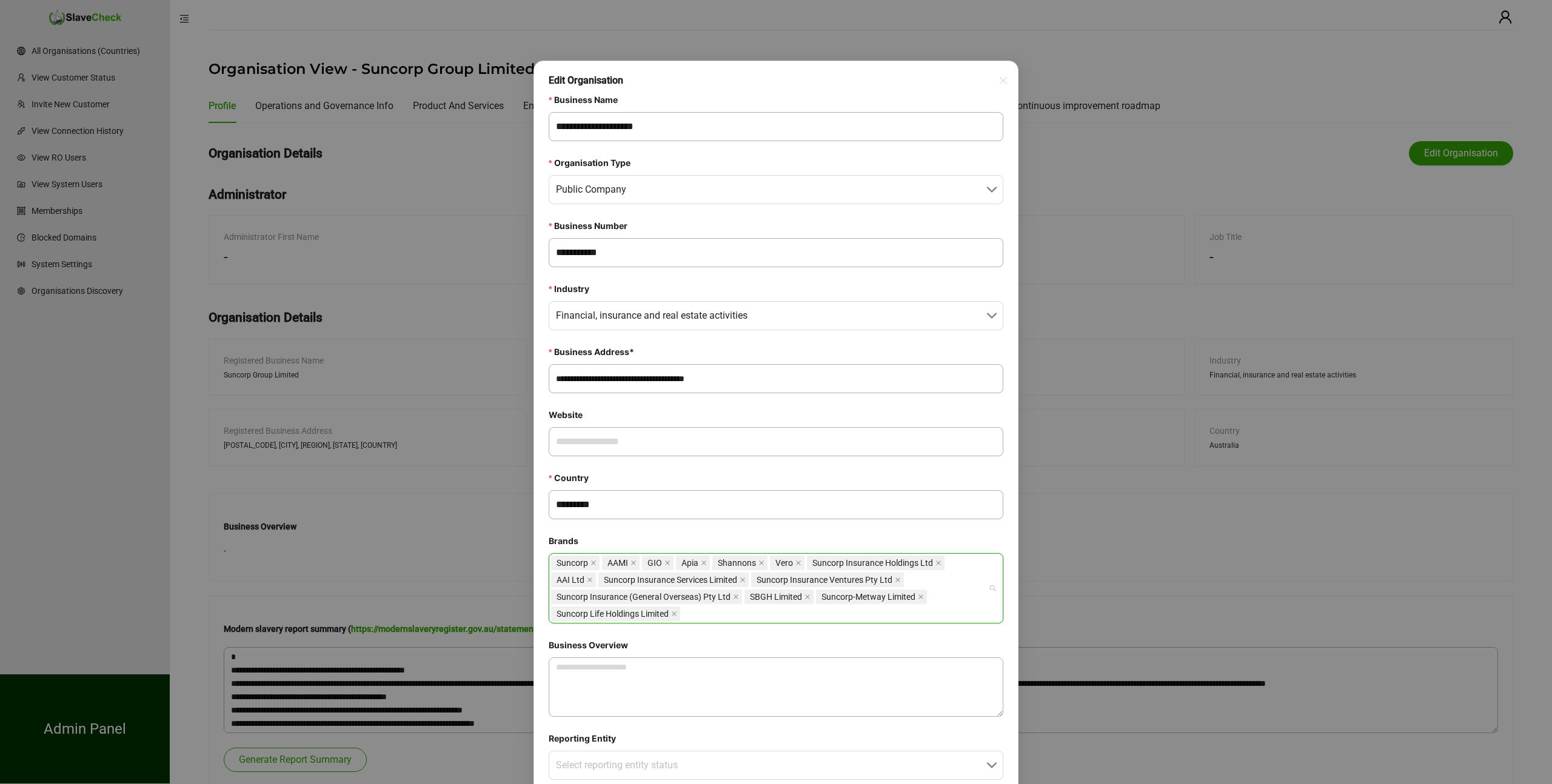paste on "**********" 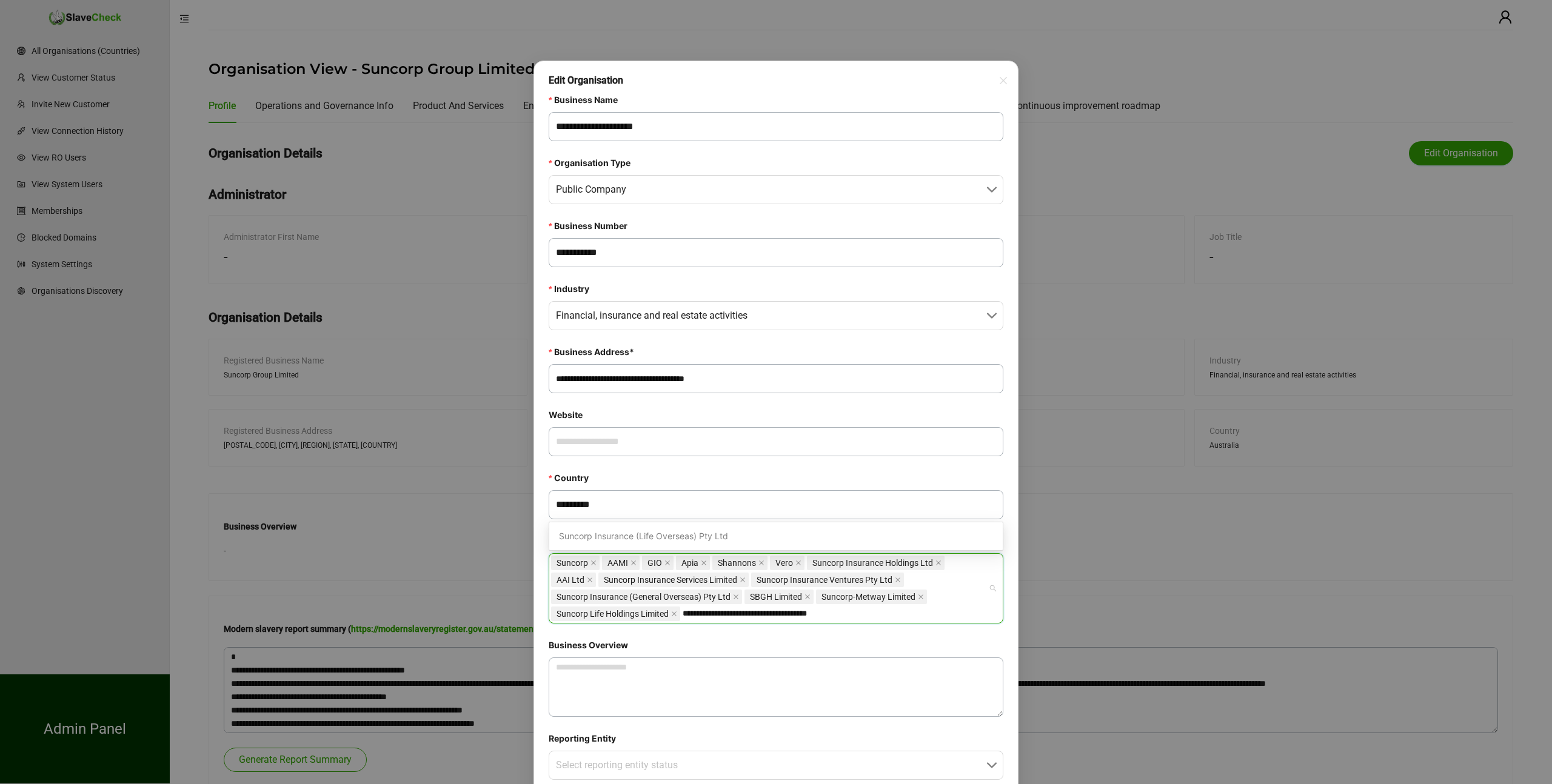 type 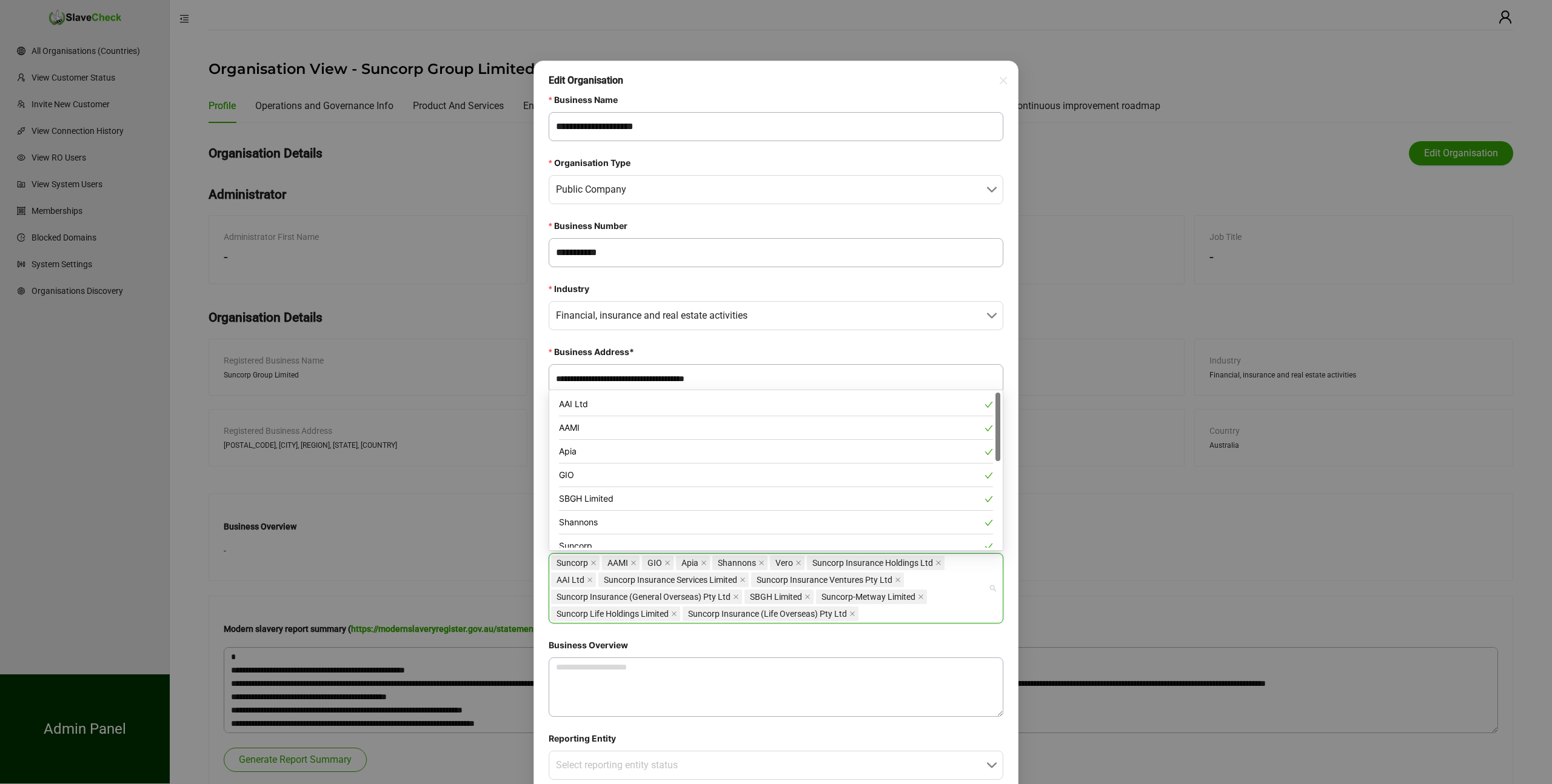 click on "Business Overview" at bounding box center (776, 648) 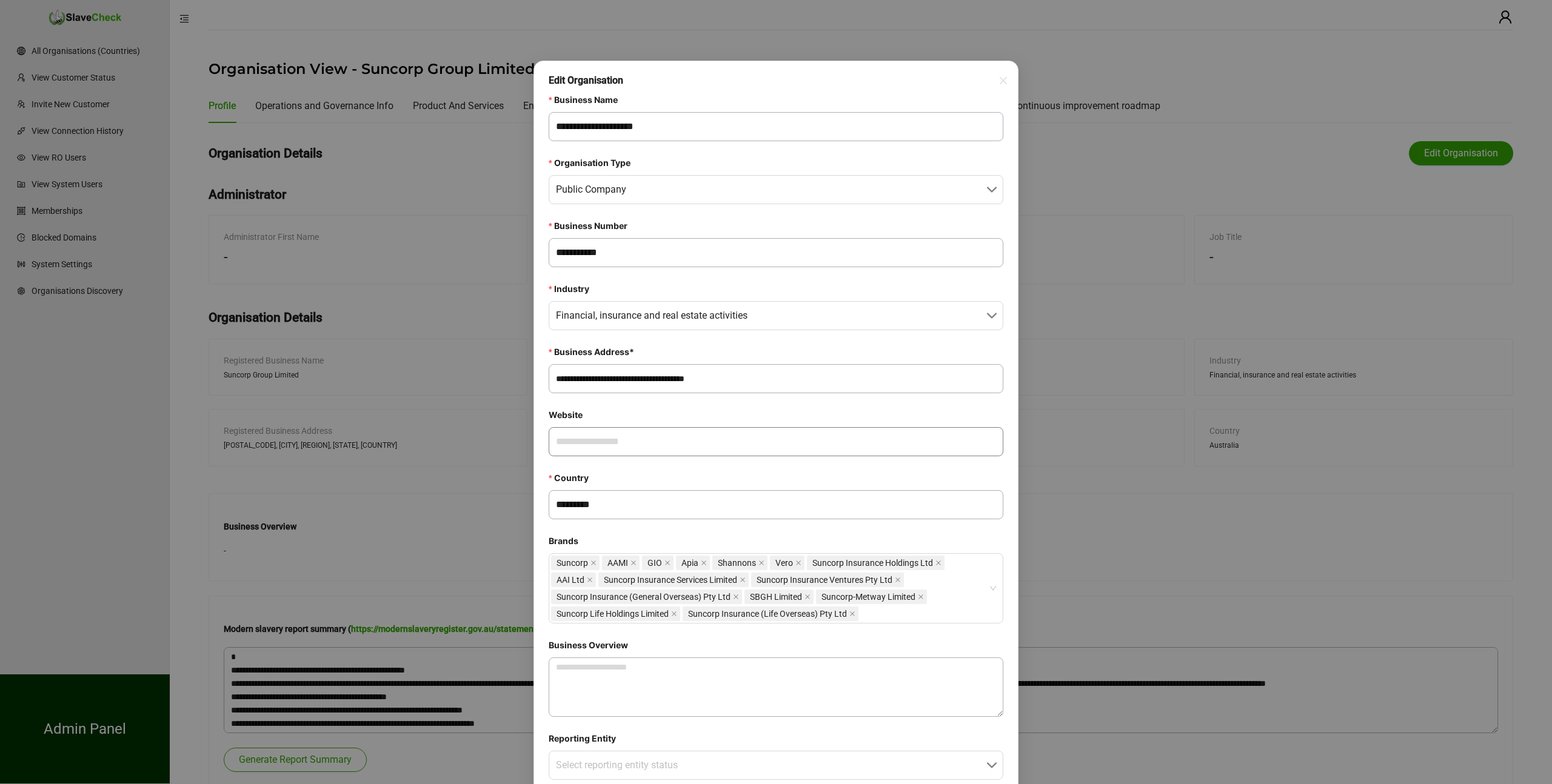 click on "Website" at bounding box center (776, 442) 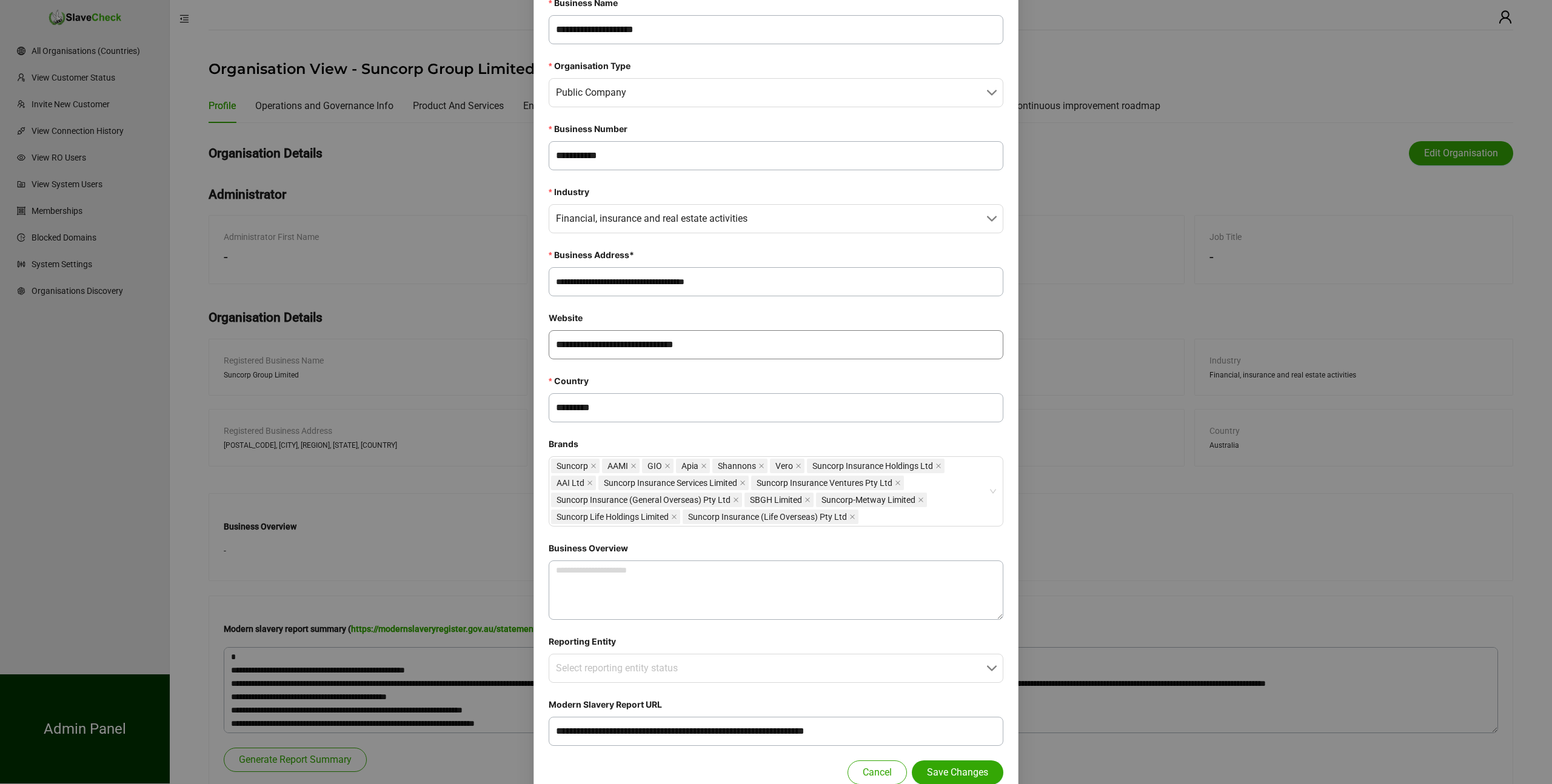 scroll, scrollTop: 125, scrollLeft: 0, axis: vertical 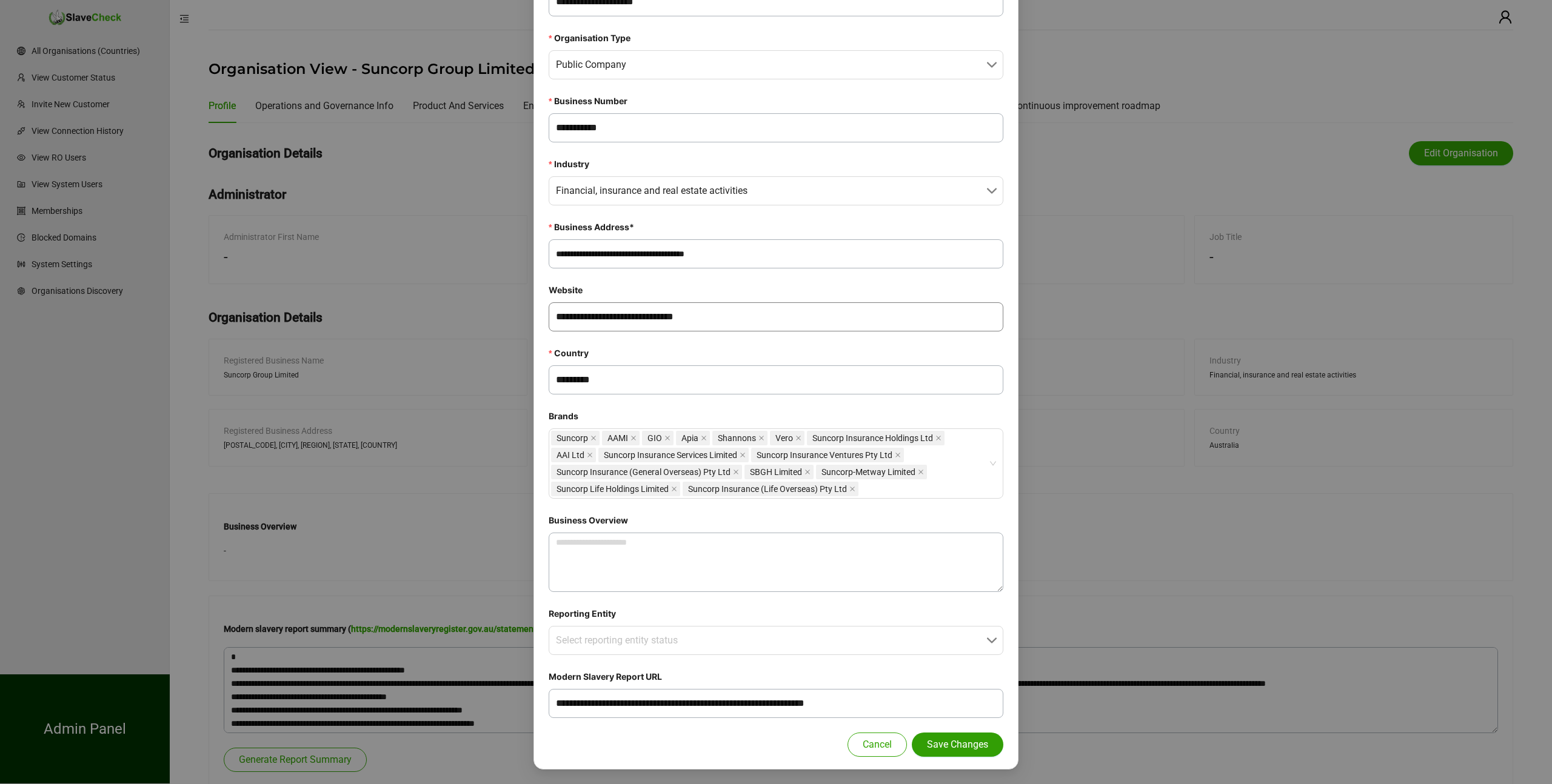 type on "**********" 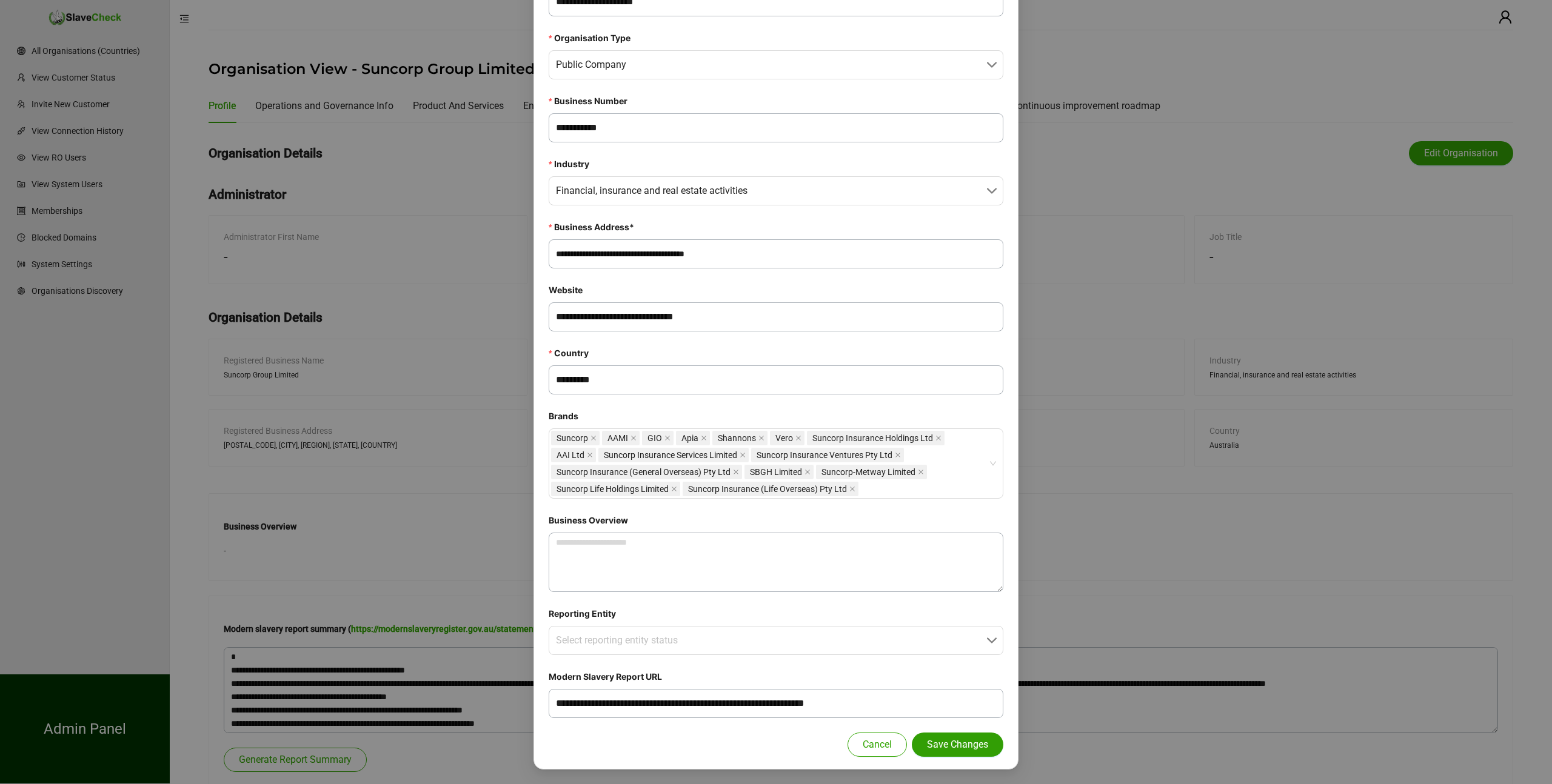 click on "Save Changes" at bounding box center [957, 745] 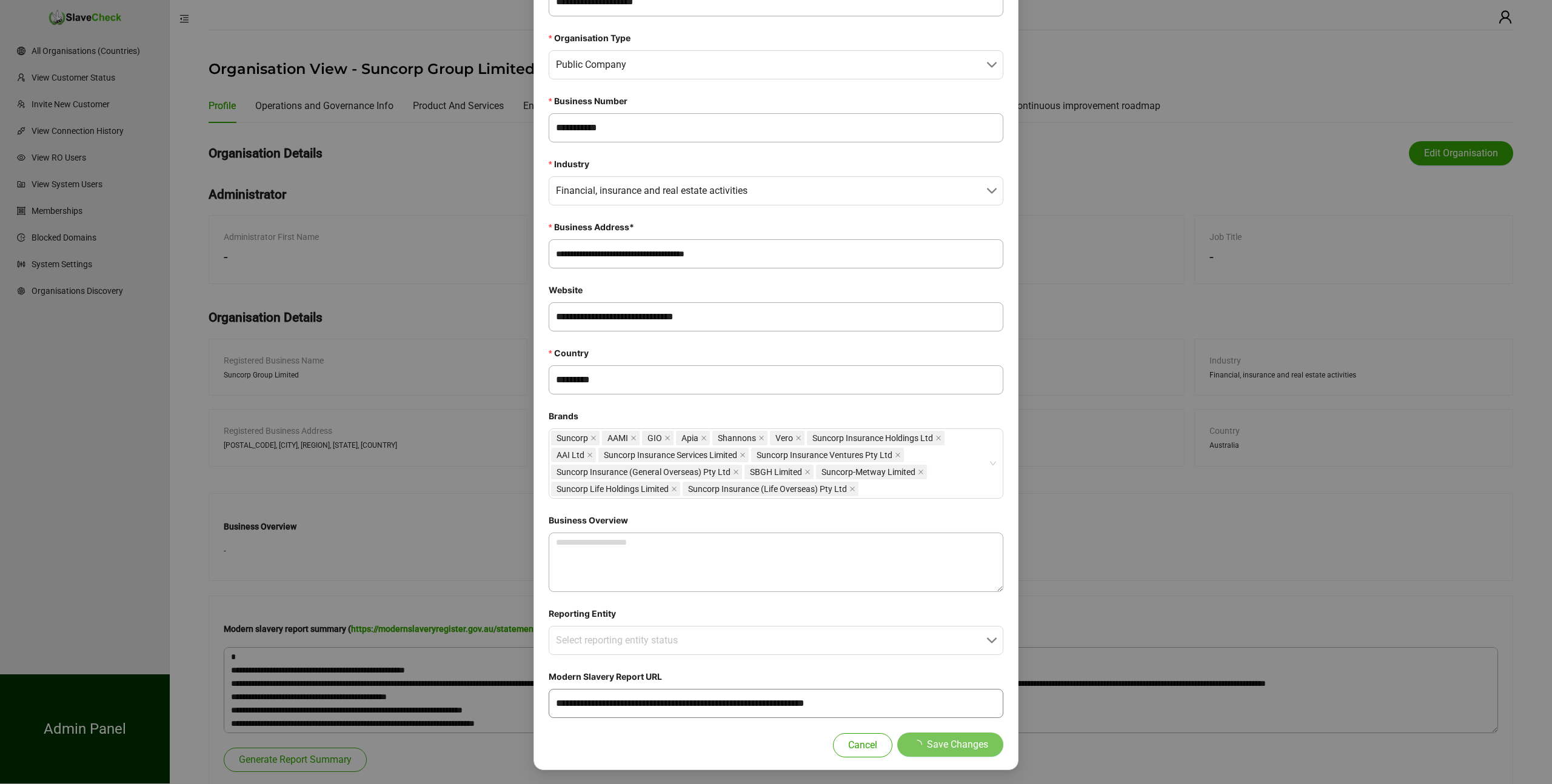 type 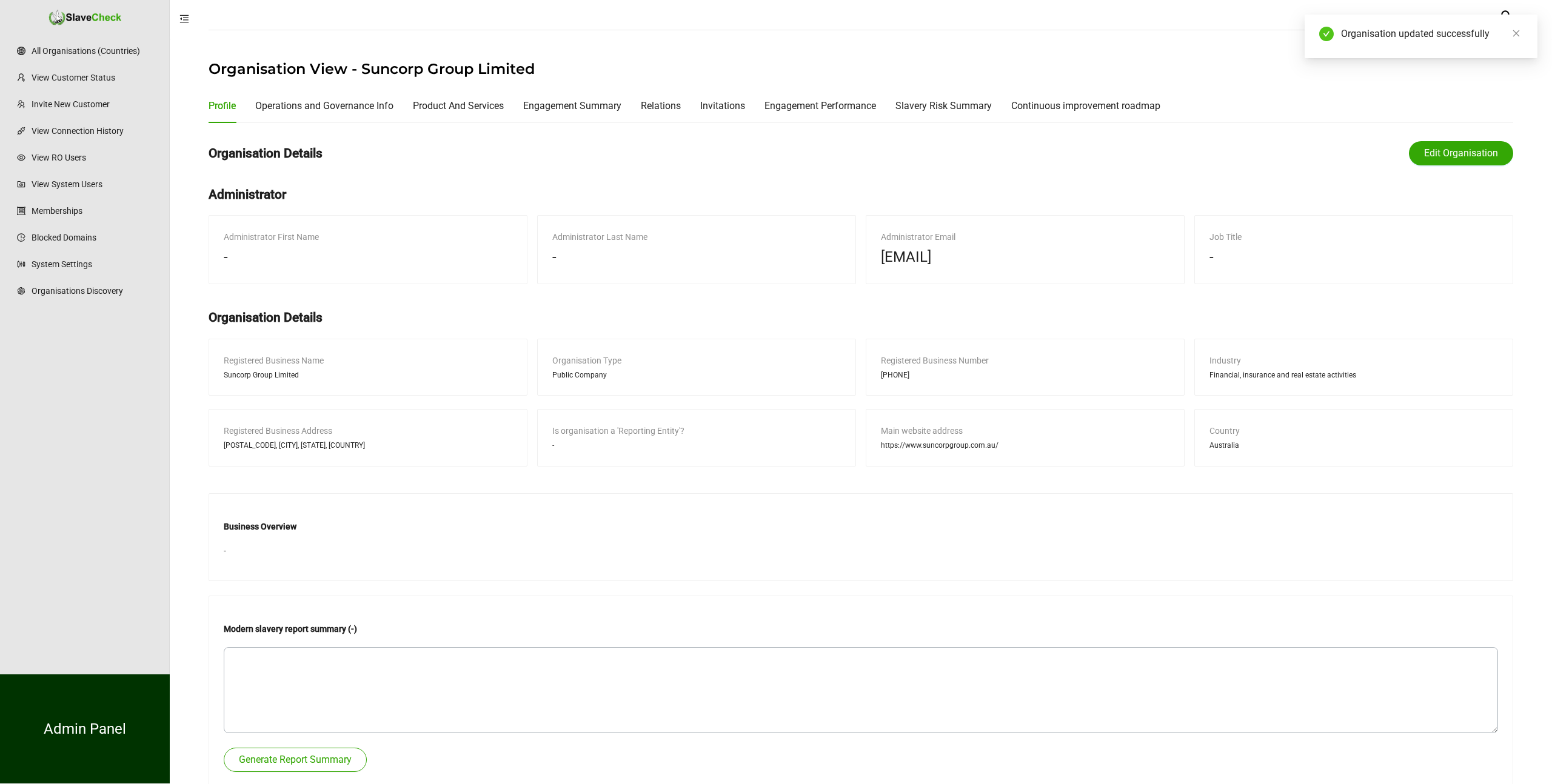 scroll, scrollTop: 13, scrollLeft: 0, axis: vertical 